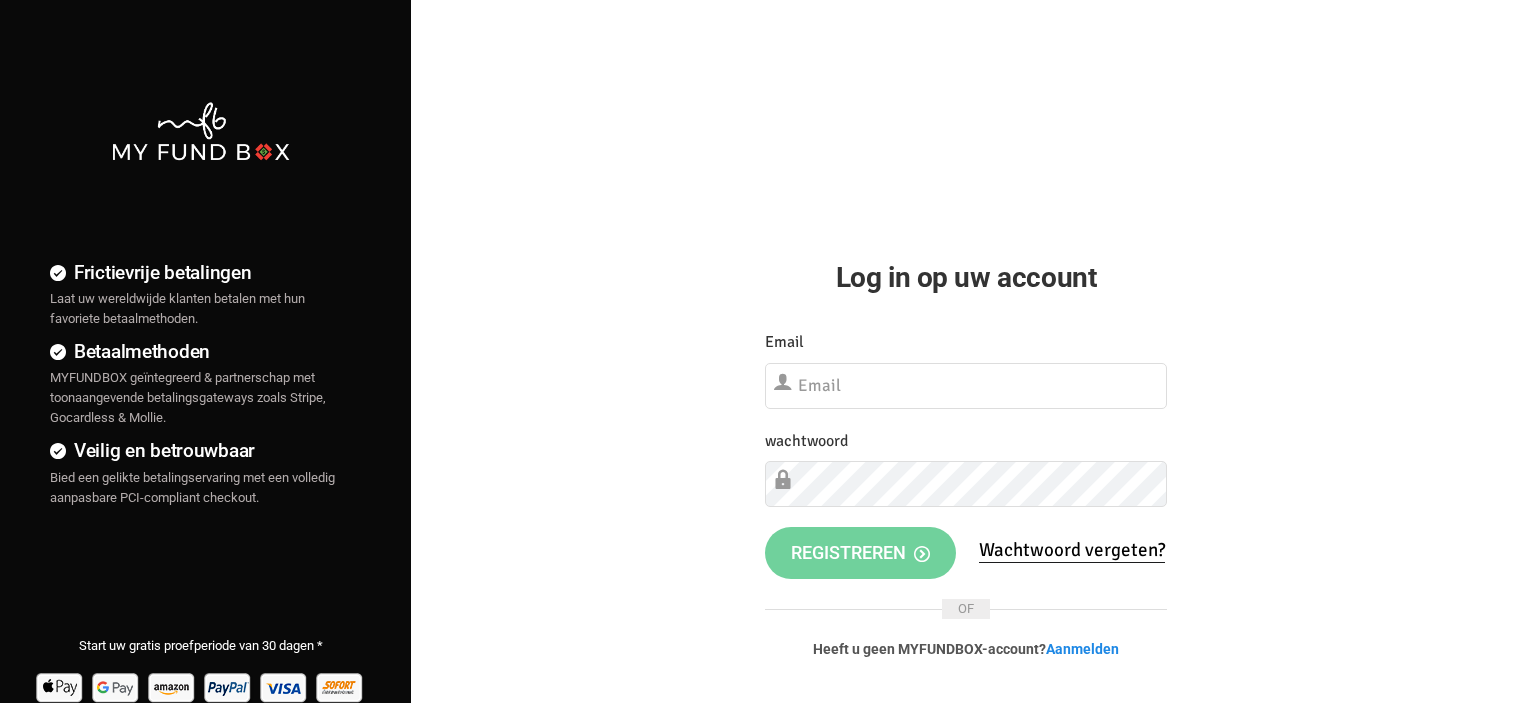 scroll, scrollTop: 0, scrollLeft: 0, axis: both 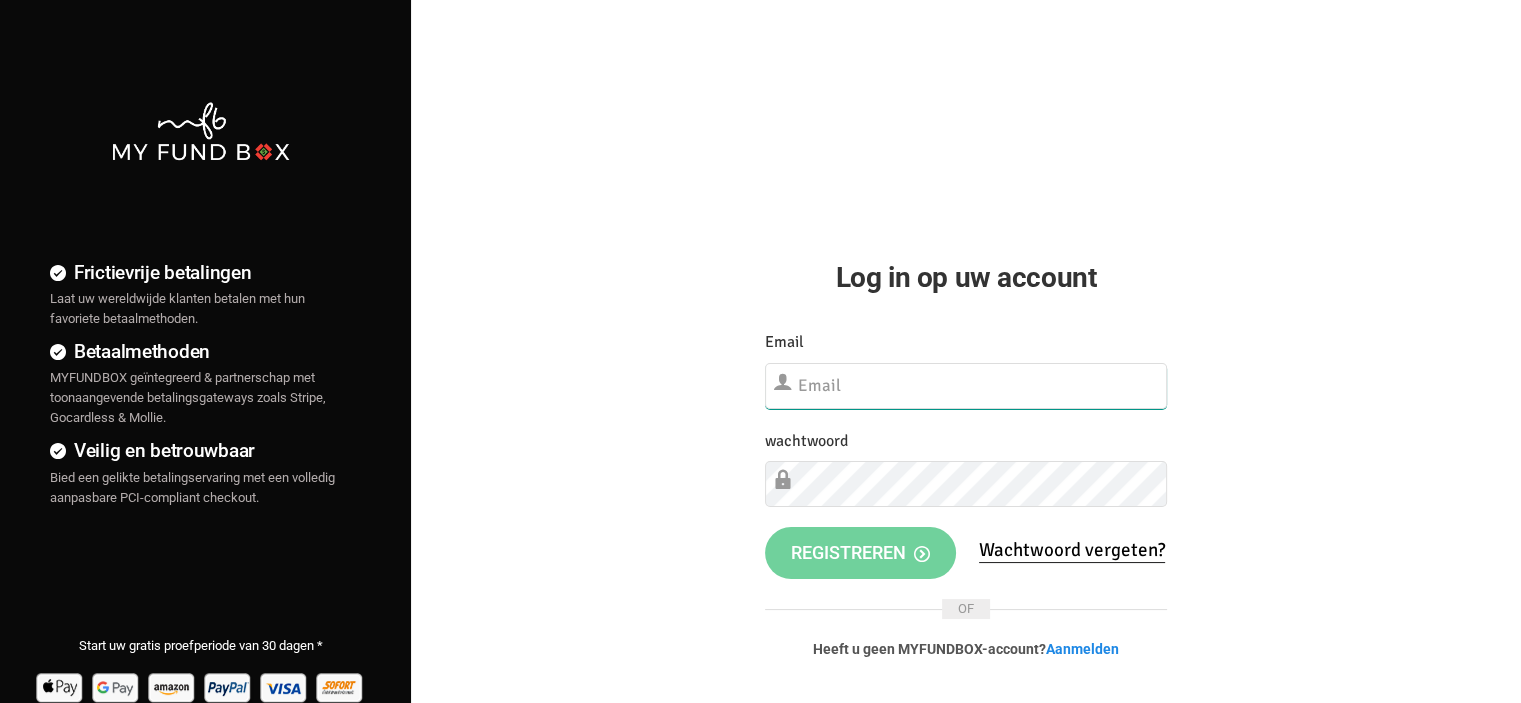 type on "[PERSON_NAME][EMAIL_ADDRESS][DOMAIN_NAME]" 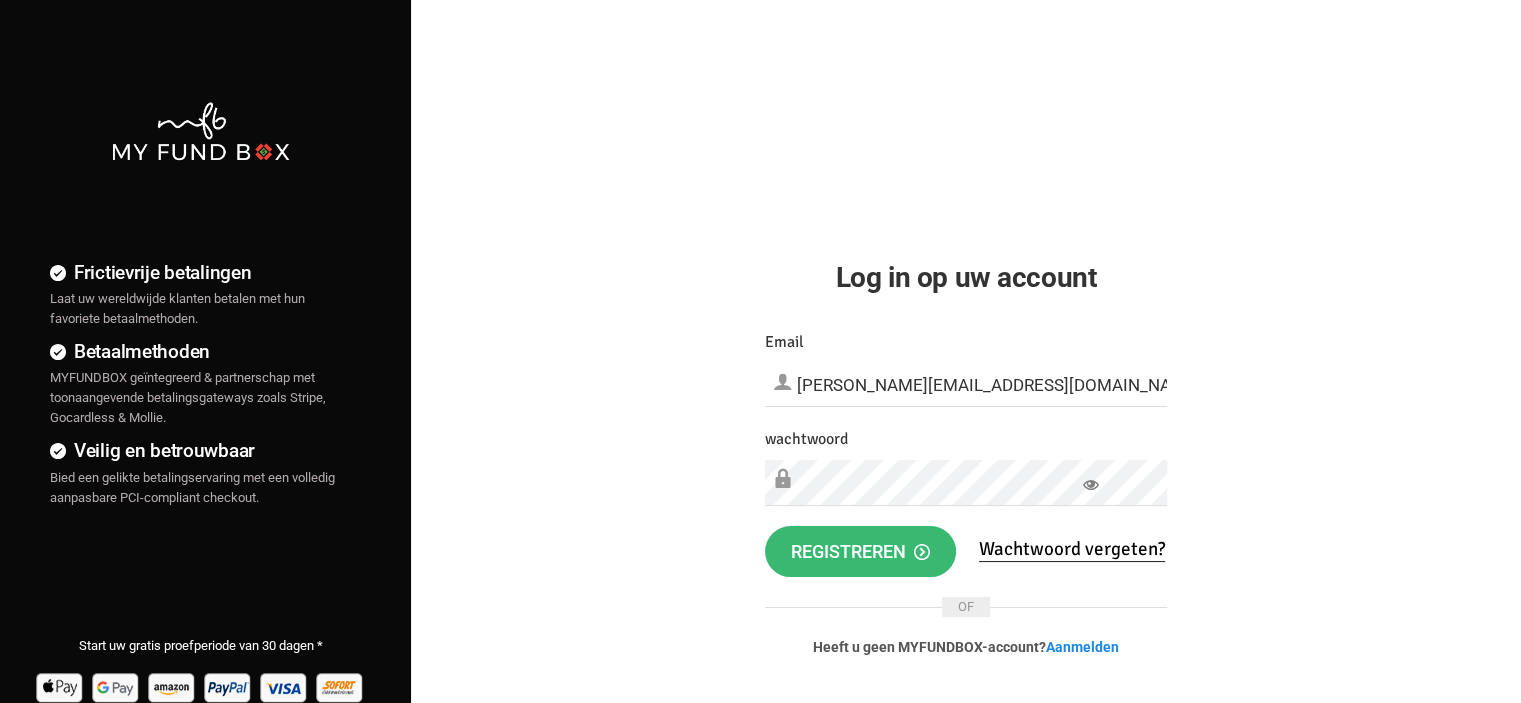 click on "registreren" at bounding box center (860, 552) 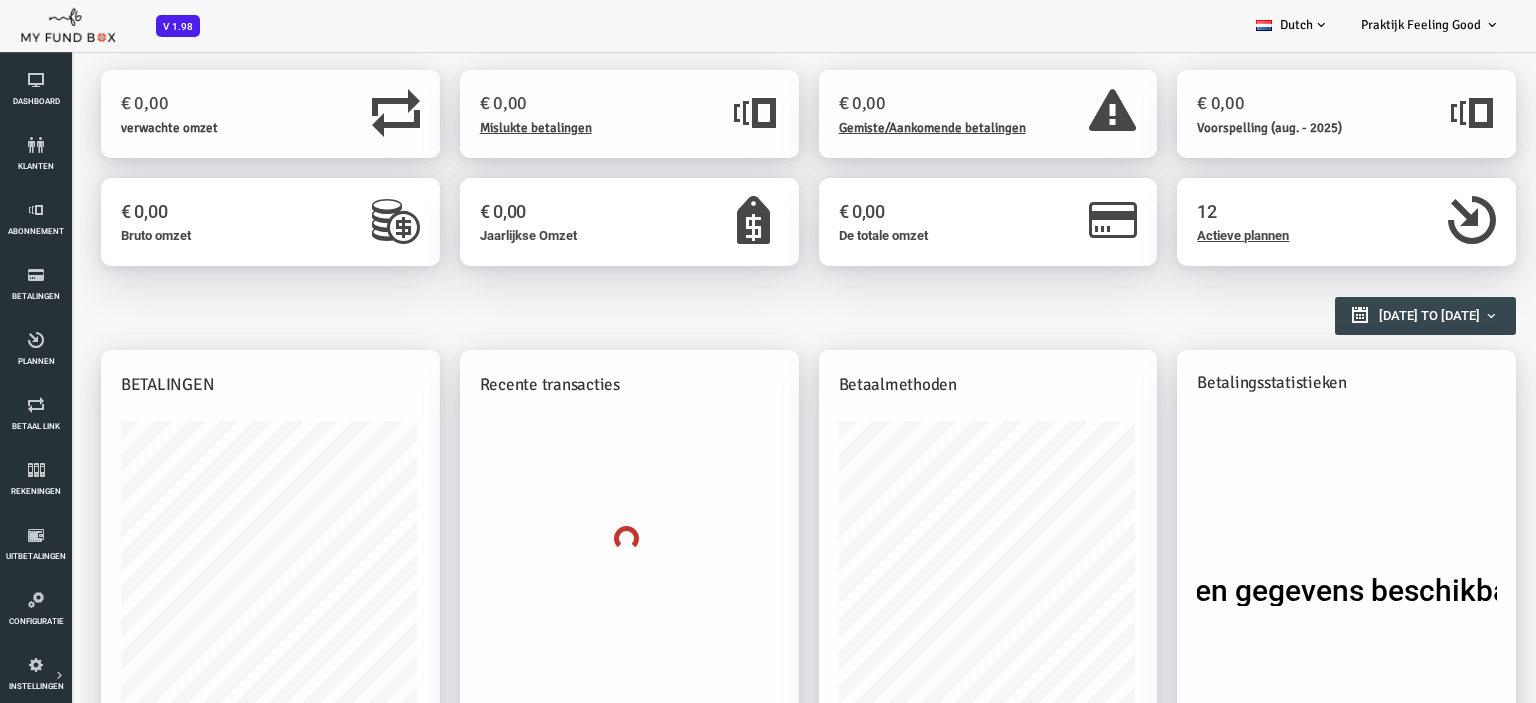 scroll, scrollTop: 0, scrollLeft: 0, axis: both 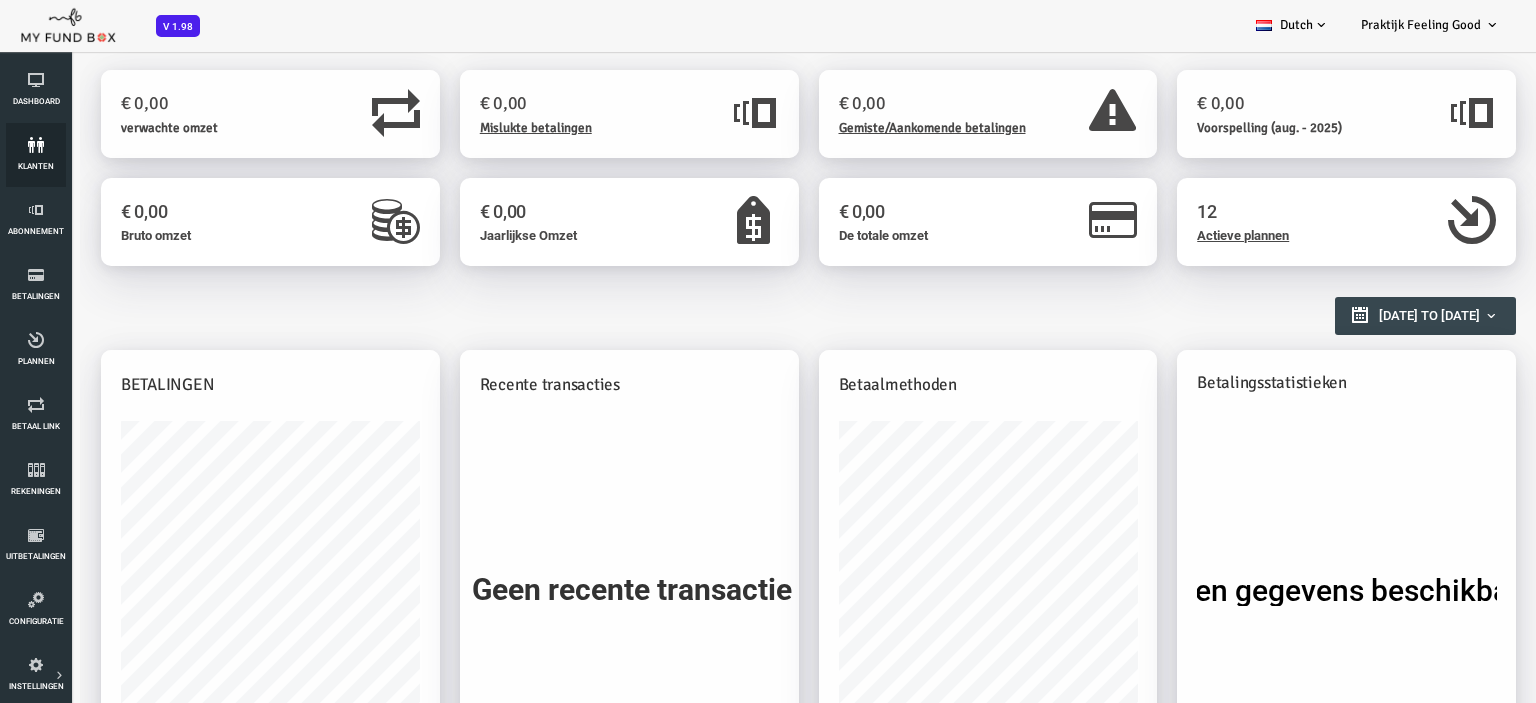 click at bounding box center [36, 145] 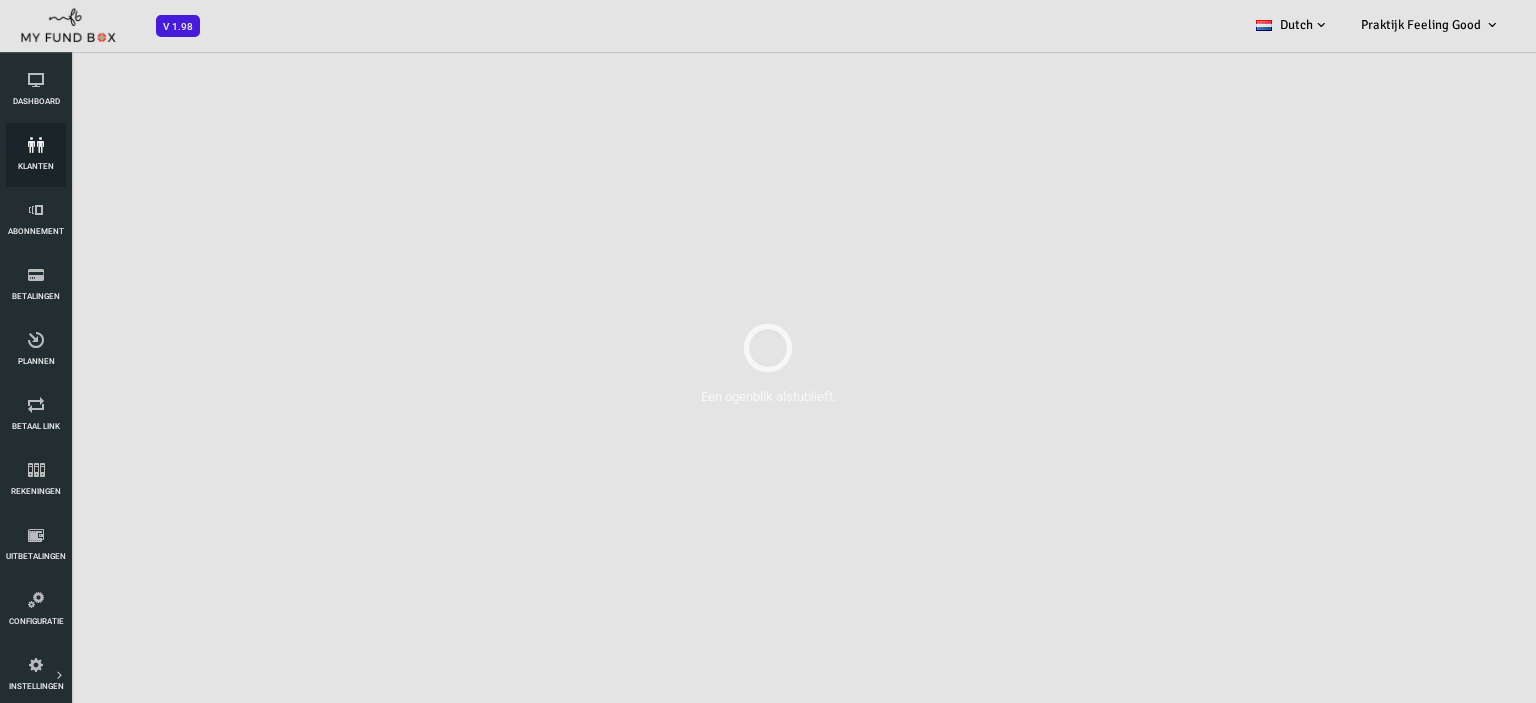scroll, scrollTop: 0, scrollLeft: 0, axis: both 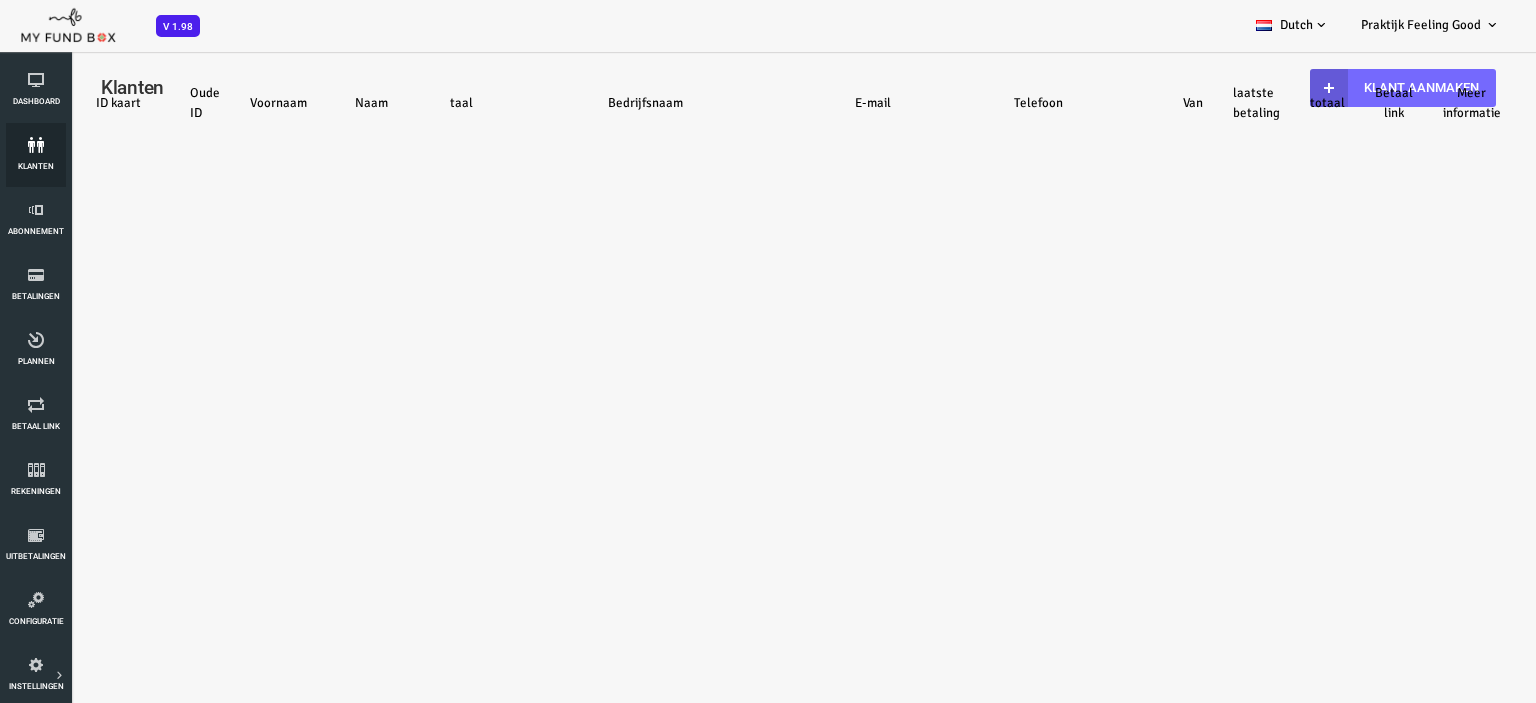 select on "100" 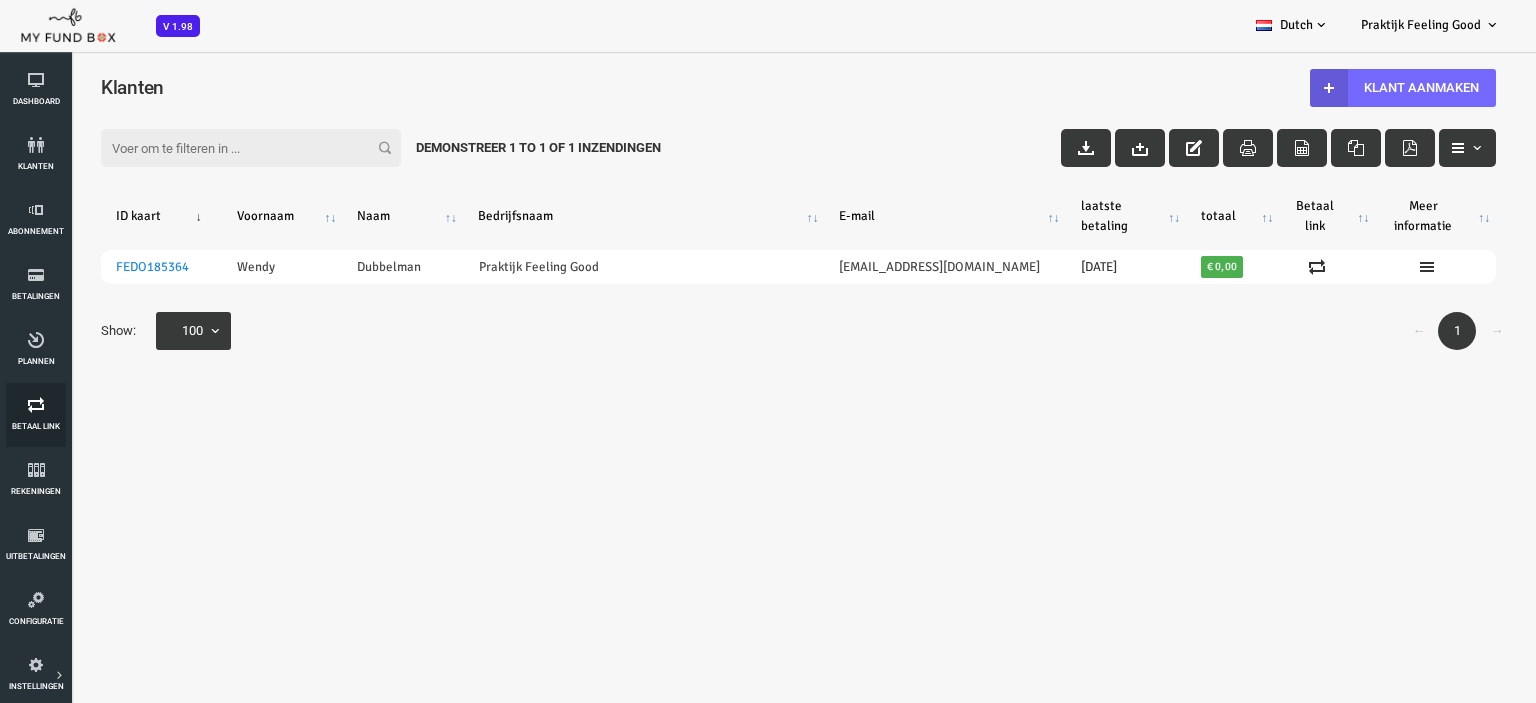 click at bounding box center [36, 405] 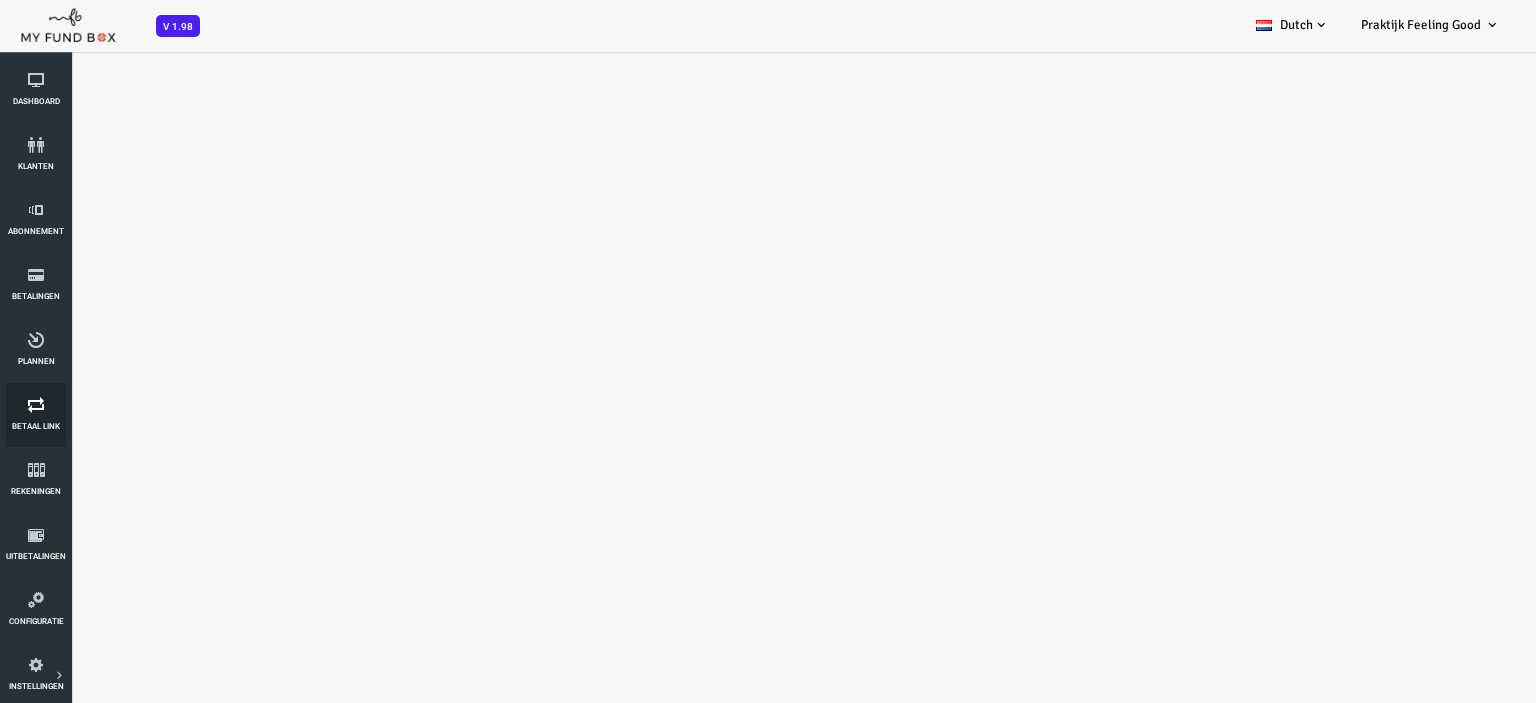 select on "100" 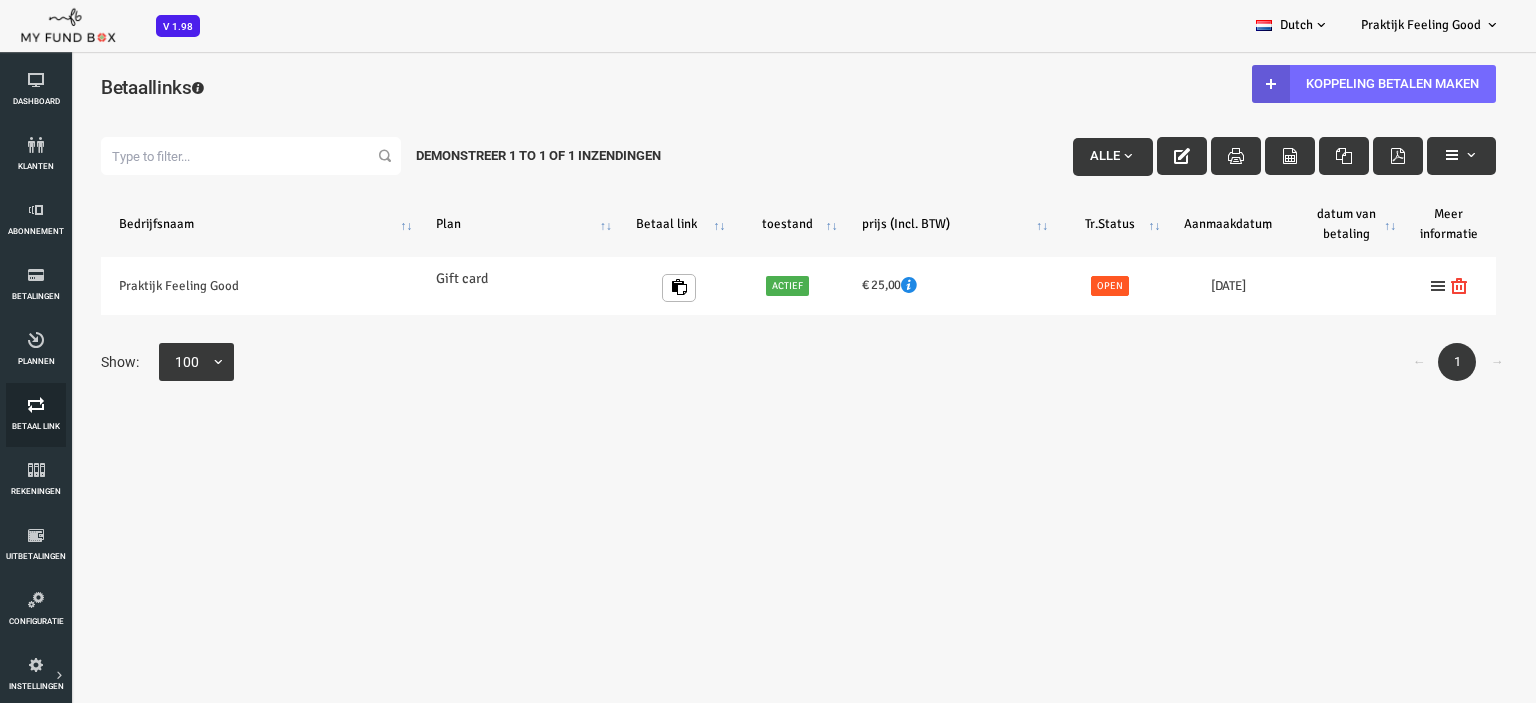 scroll, scrollTop: 0, scrollLeft: 0, axis: both 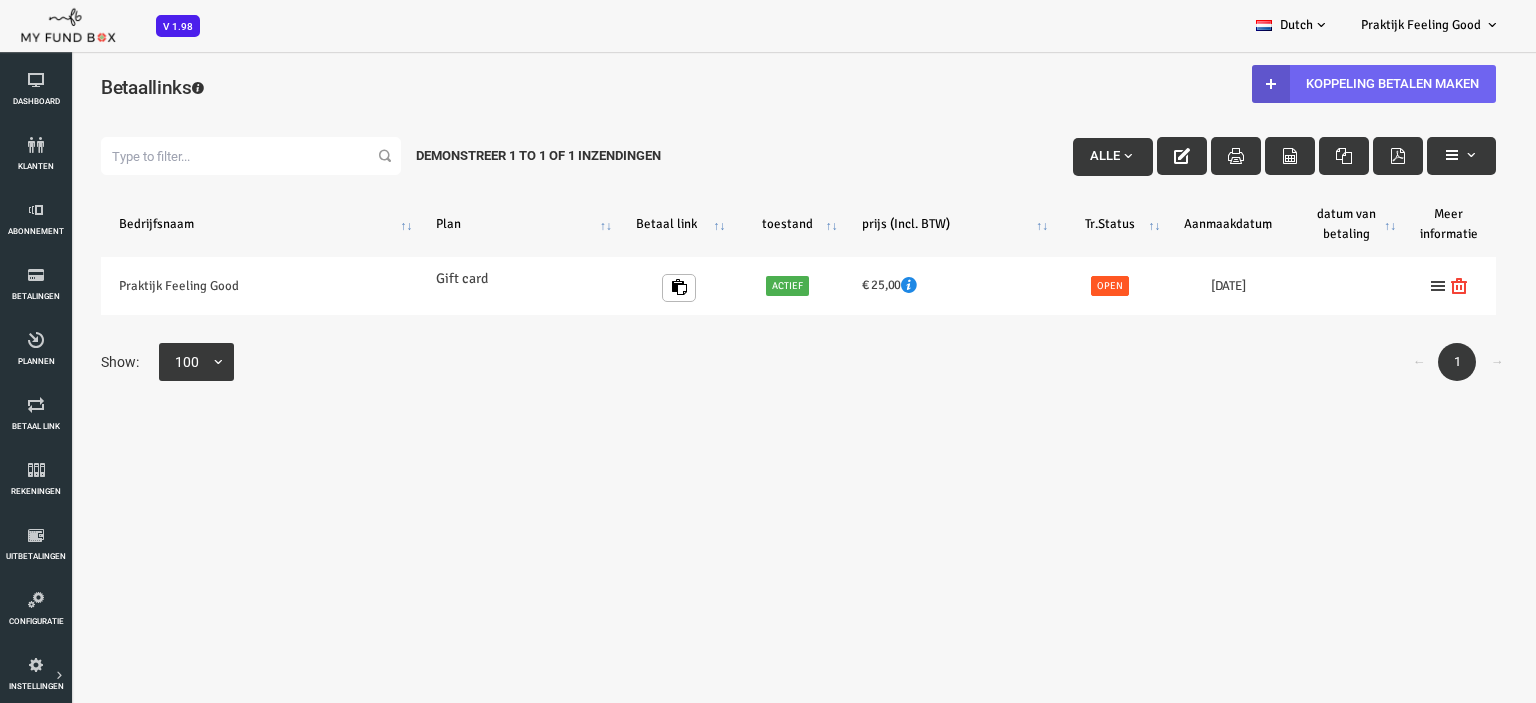 click on "Koppeling betalen maken" at bounding box center (1313, 84) 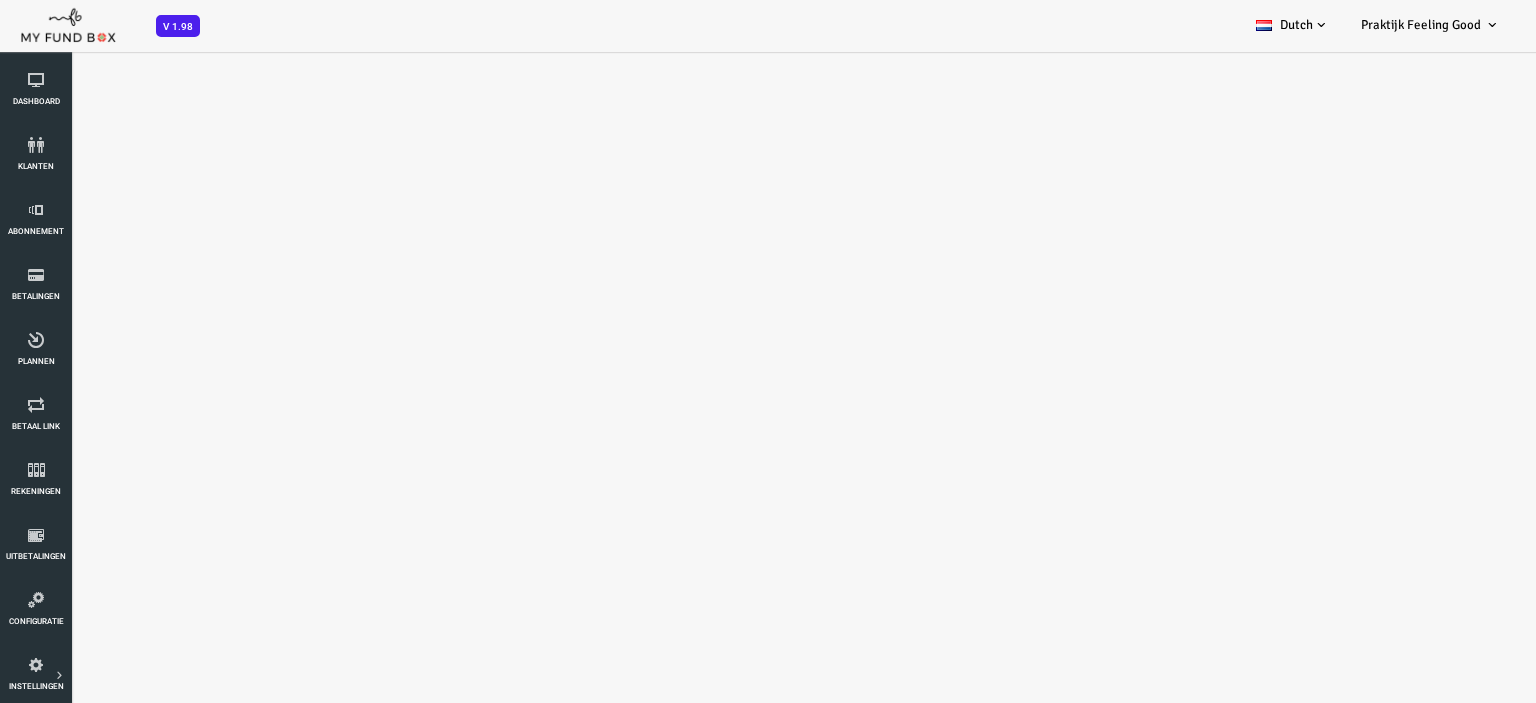 scroll, scrollTop: 0, scrollLeft: 0, axis: both 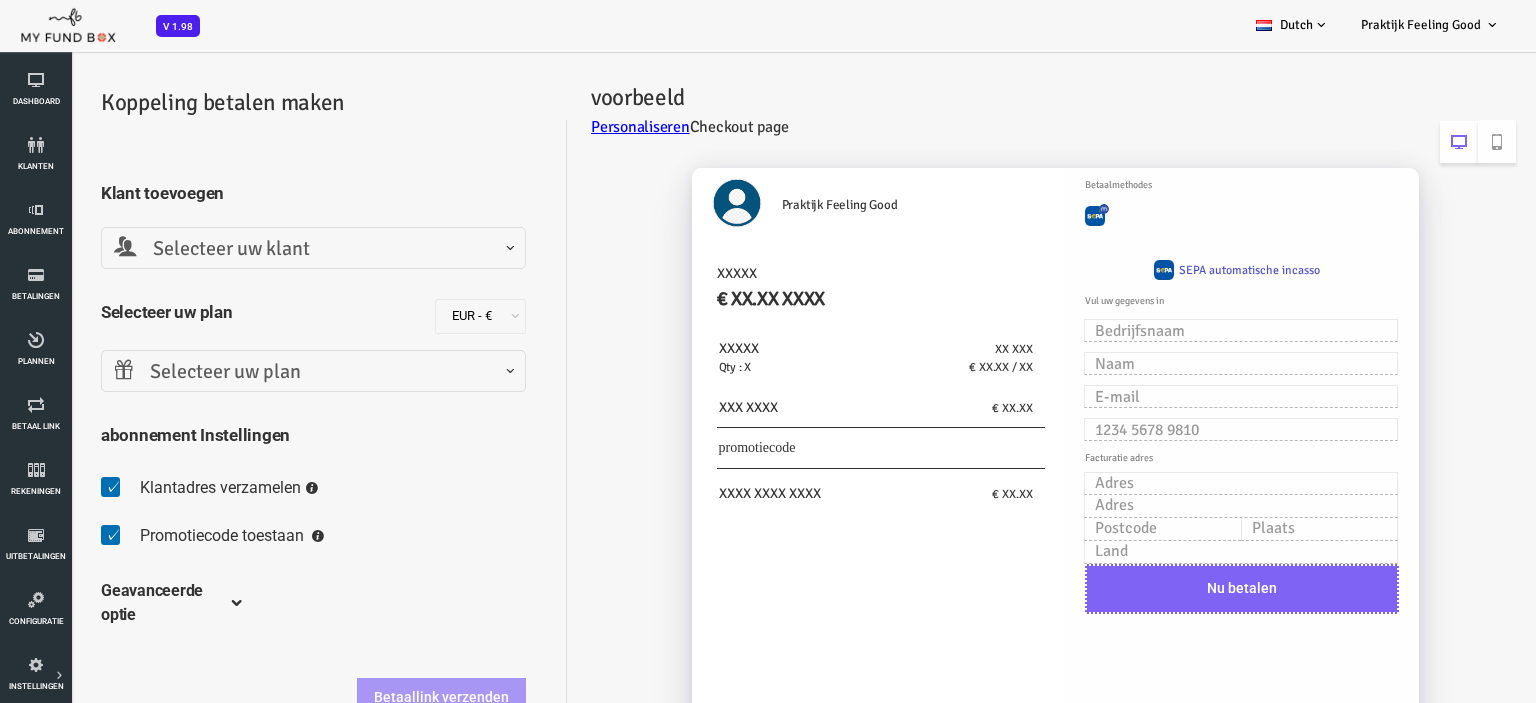 click on "Selecteer uw klant" at bounding box center (252, 249) 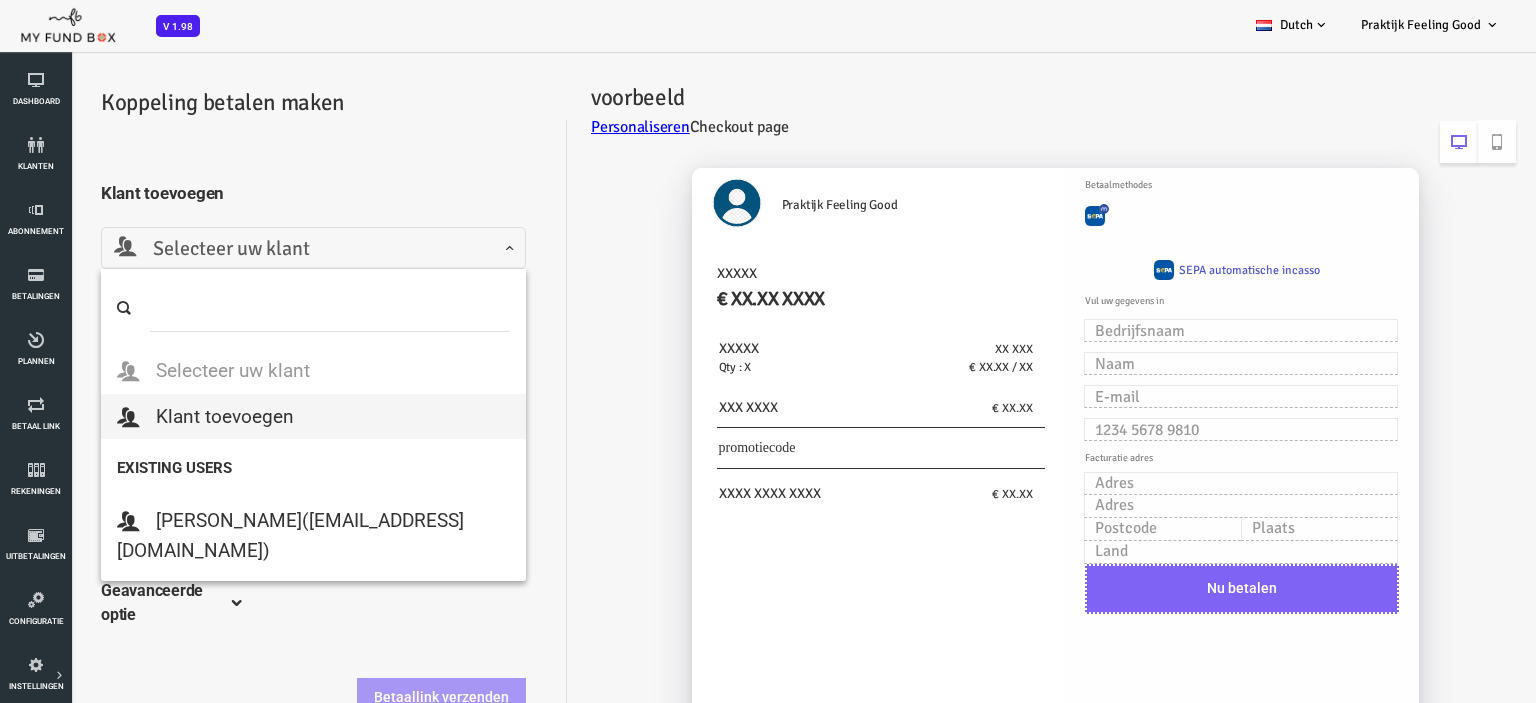 select 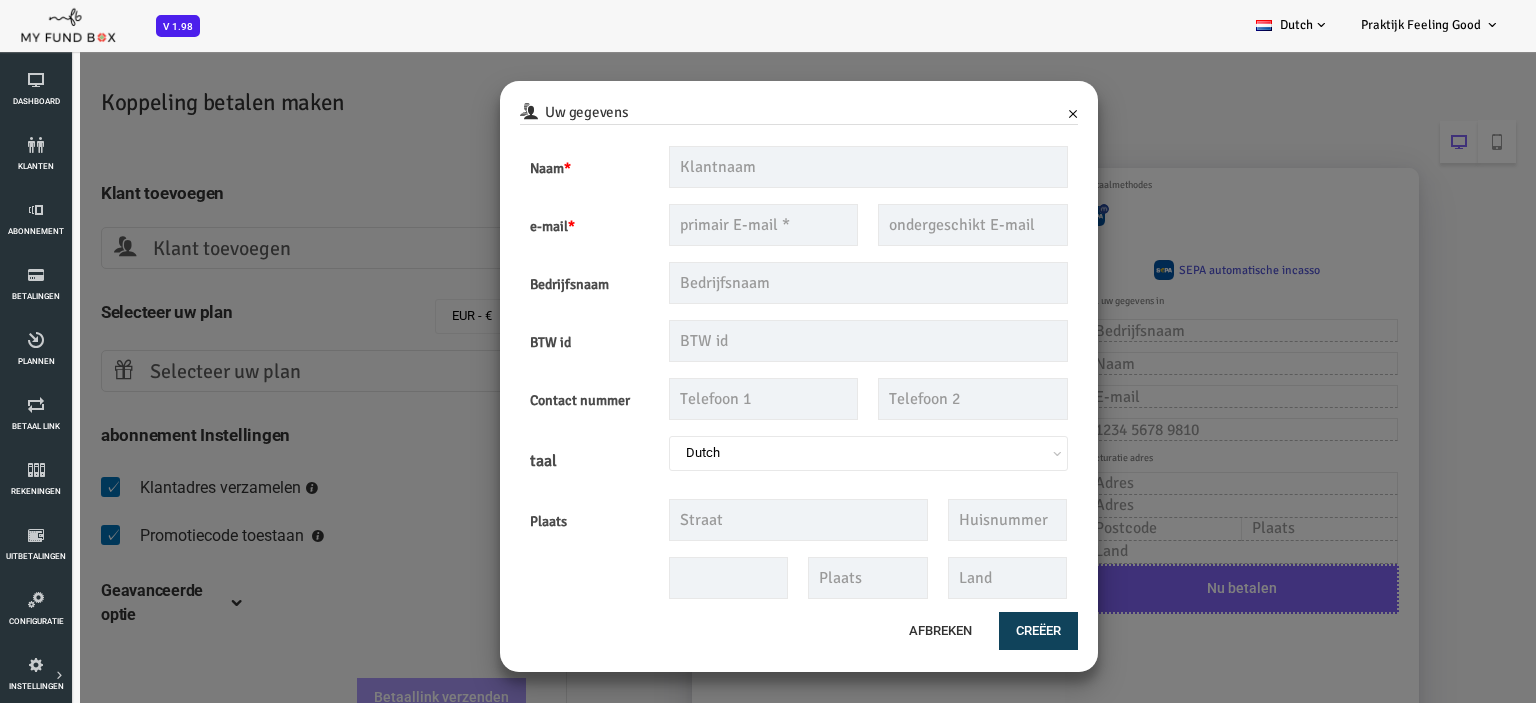 click on "×" at bounding box center [1012, 113] 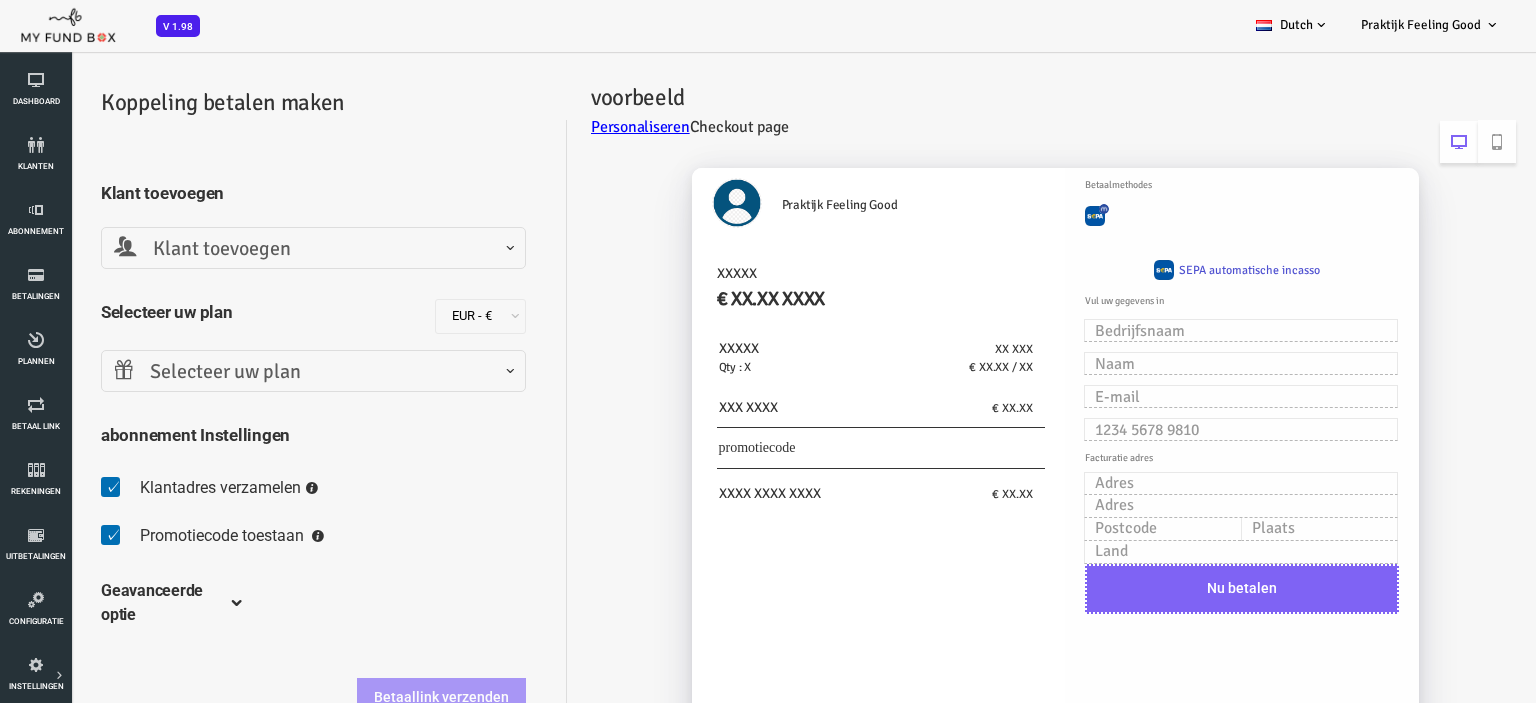 click on "abonnement Instellingen" at bounding box center [252, 435] 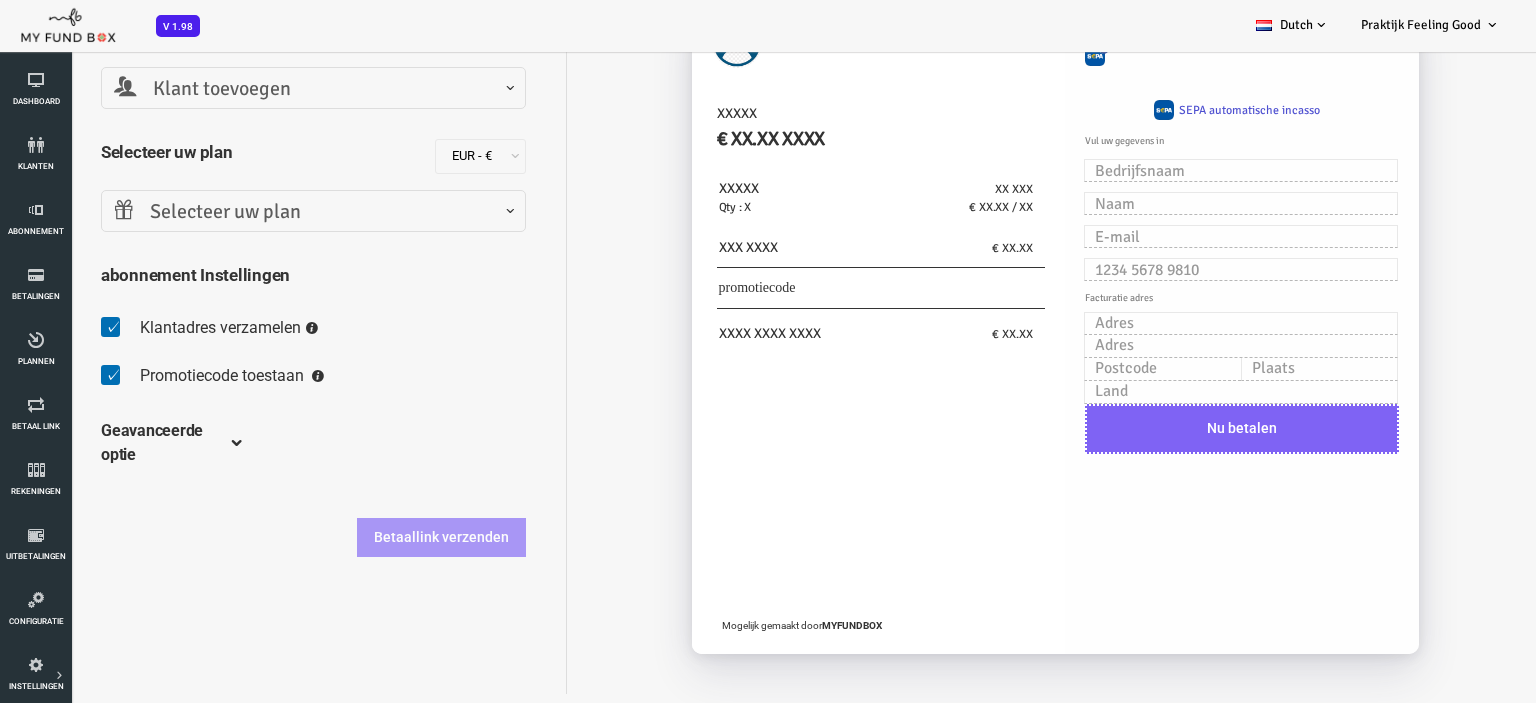 scroll, scrollTop: 184, scrollLeft: 0, axis: vertical 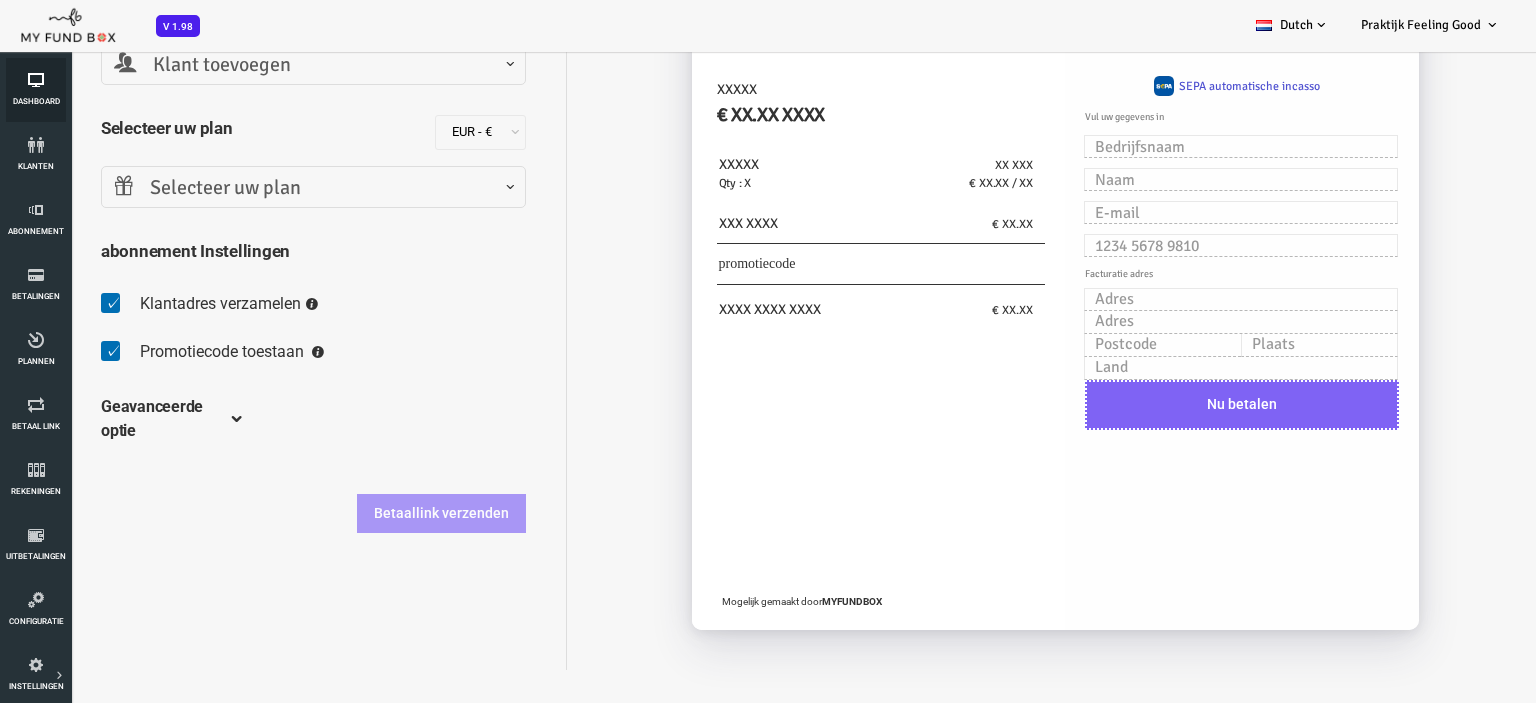 click on "Dashboard" at bounding box center (36, 90) 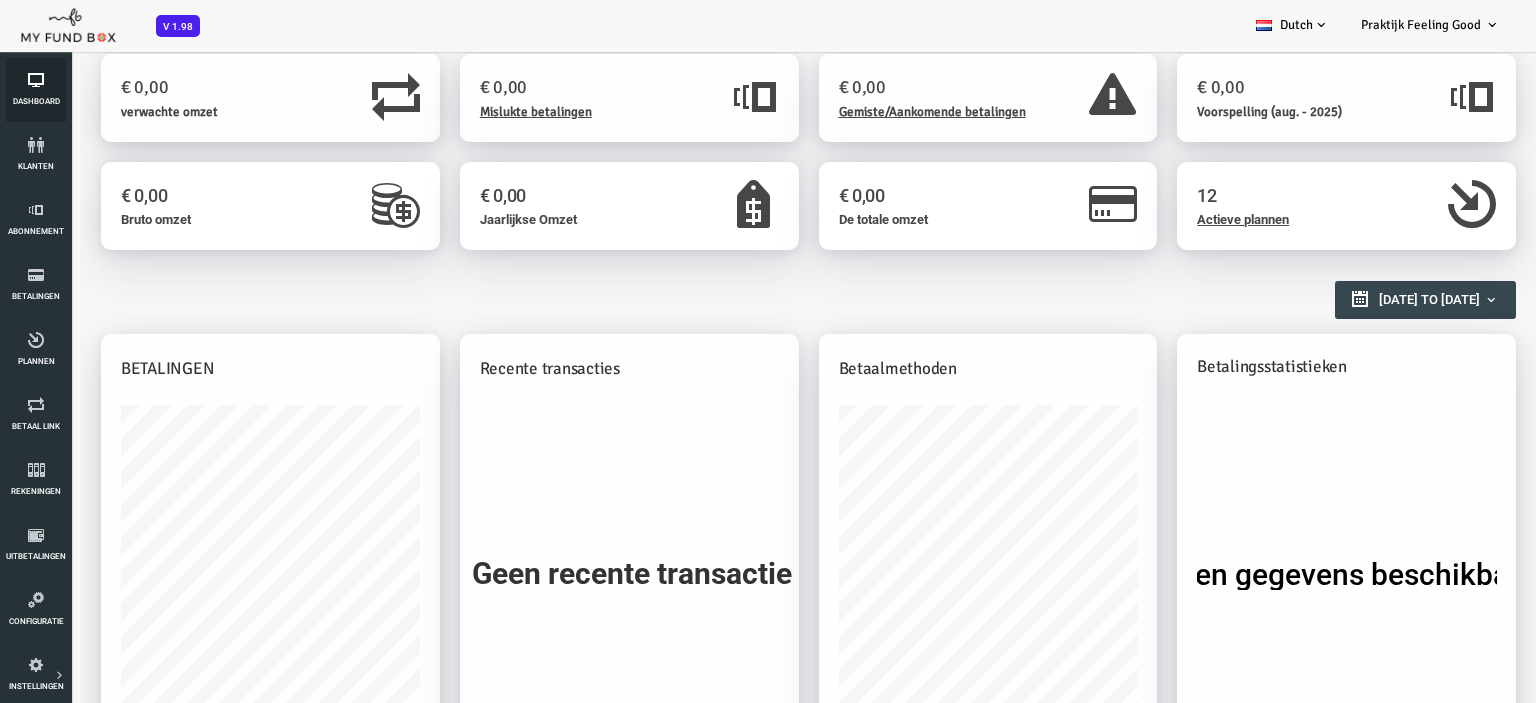 scroll, scrollTop: 0, scrollLeft: 0, axis: both 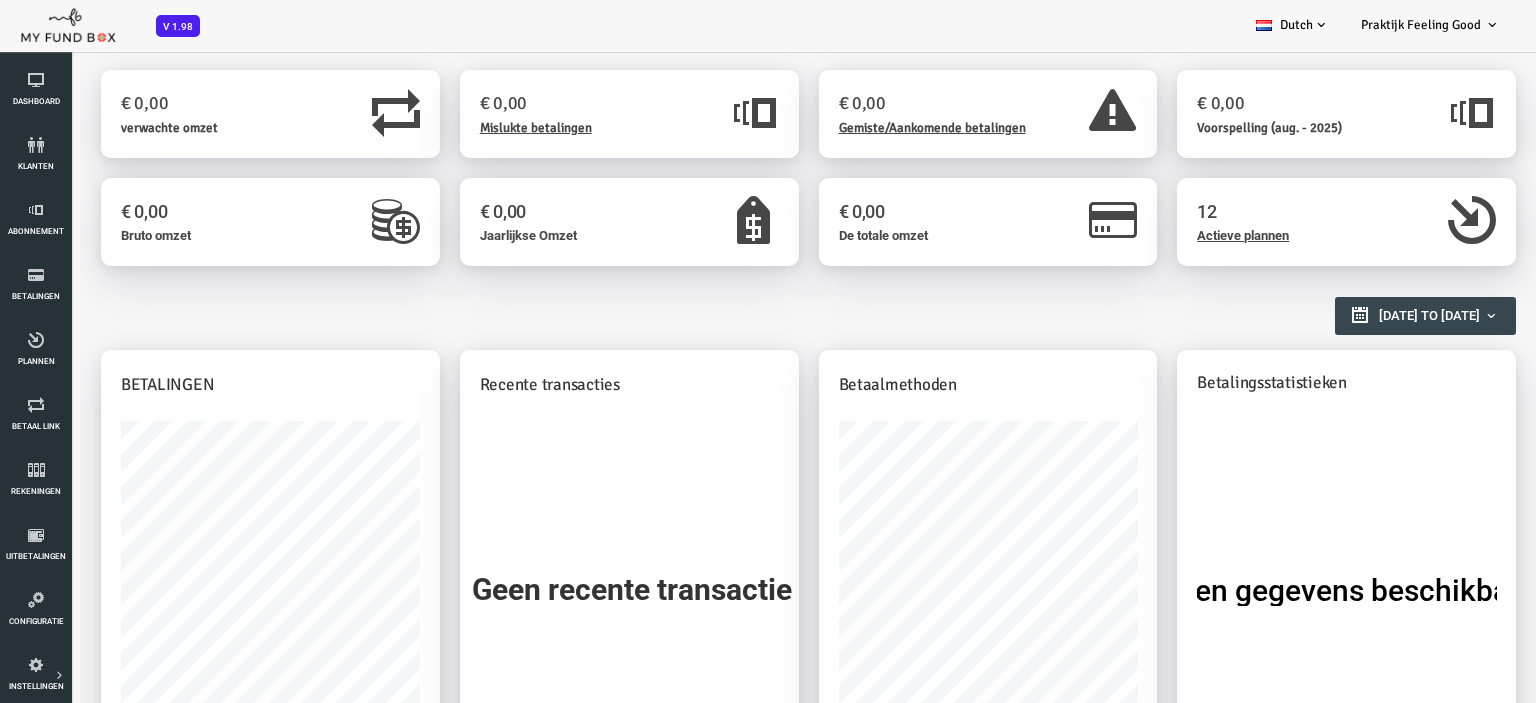 click on "Betaalmethoden" at bounding box center [927, 385] 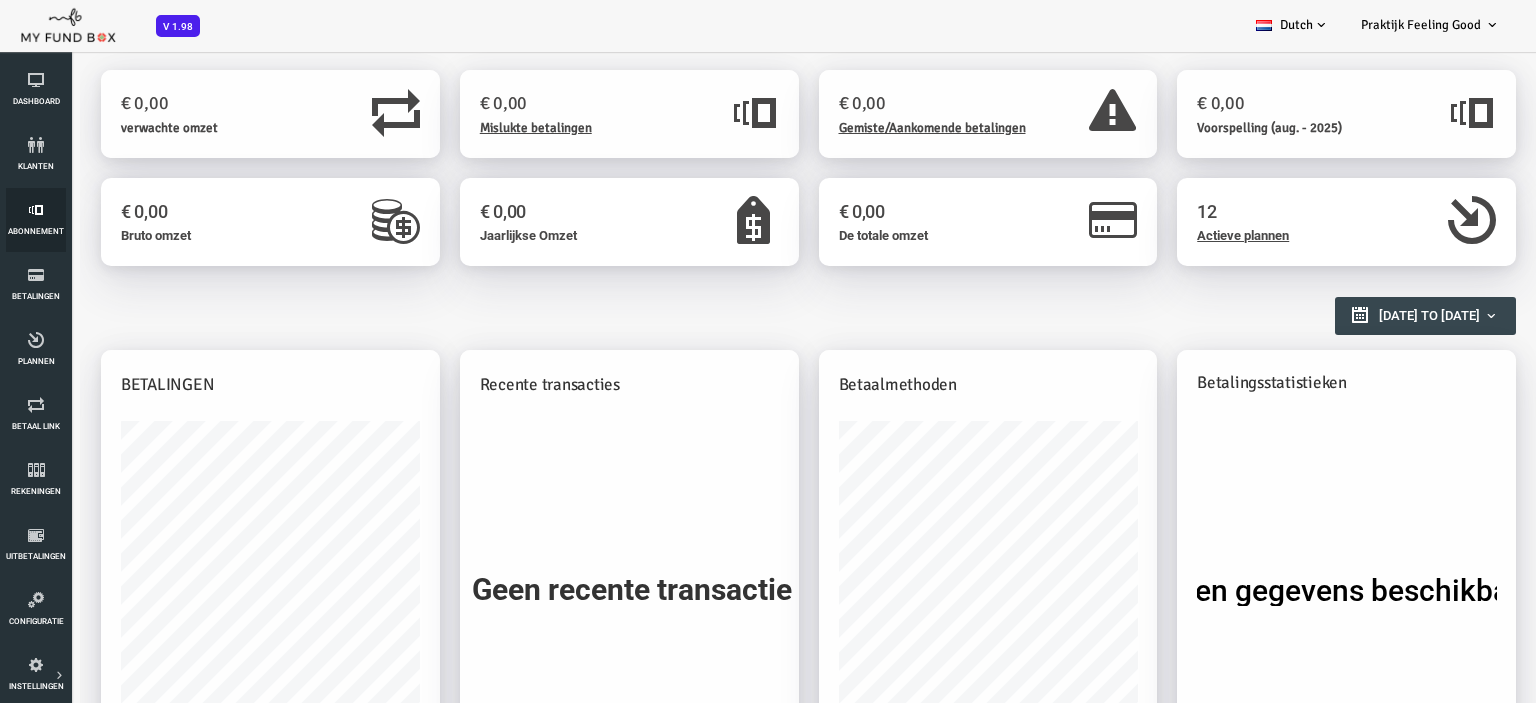 click on "abonnement" at bounding box center (0, 0) 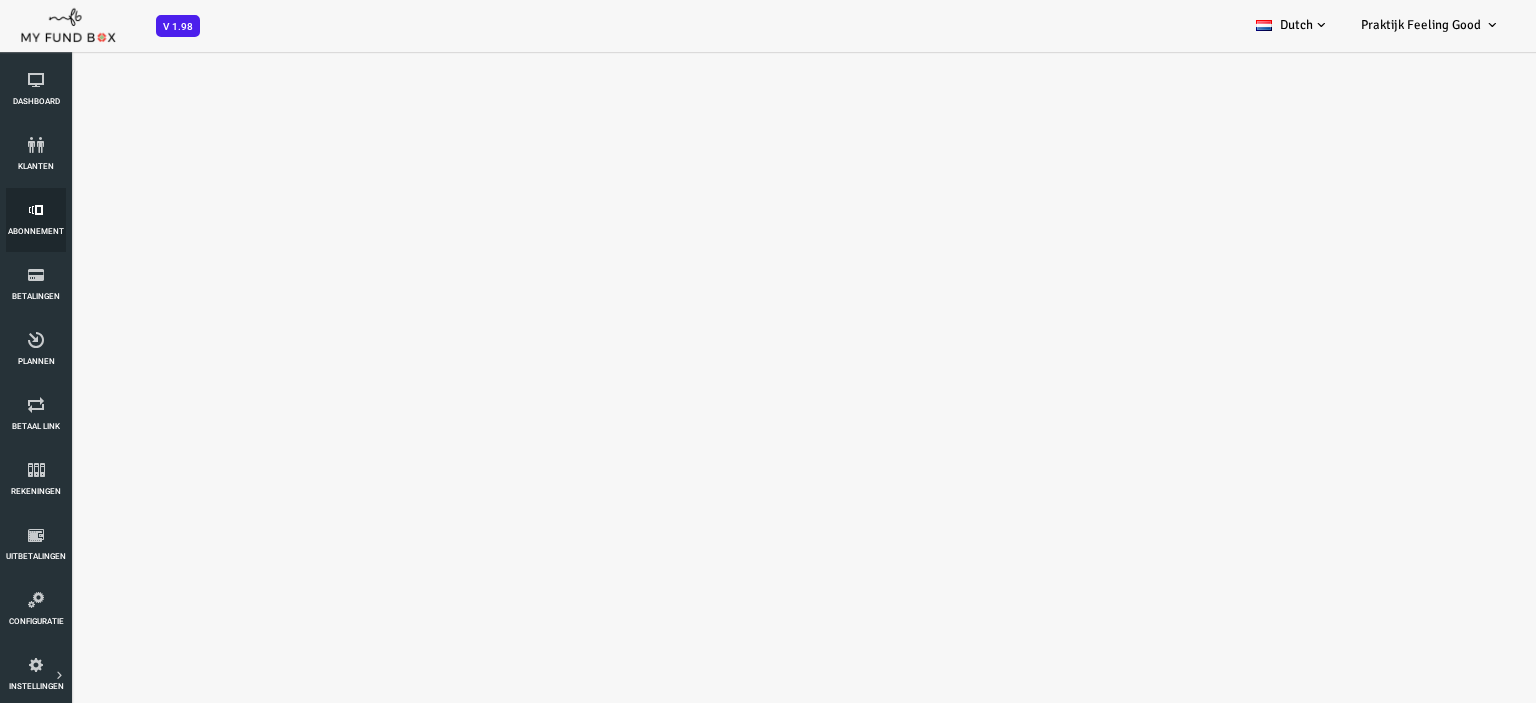 select on "100" 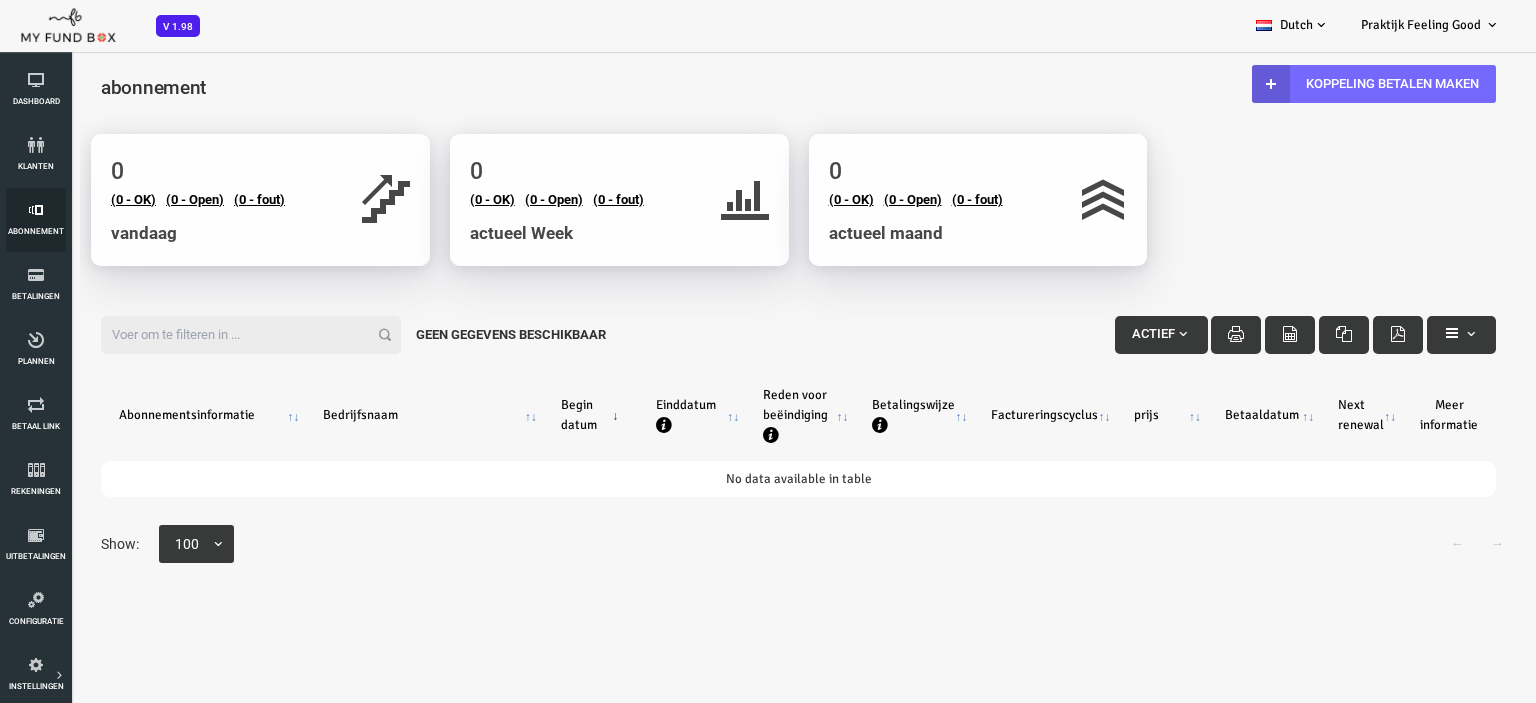 scroll, scrollTop: 0, scrollLeft: 0, axis: both 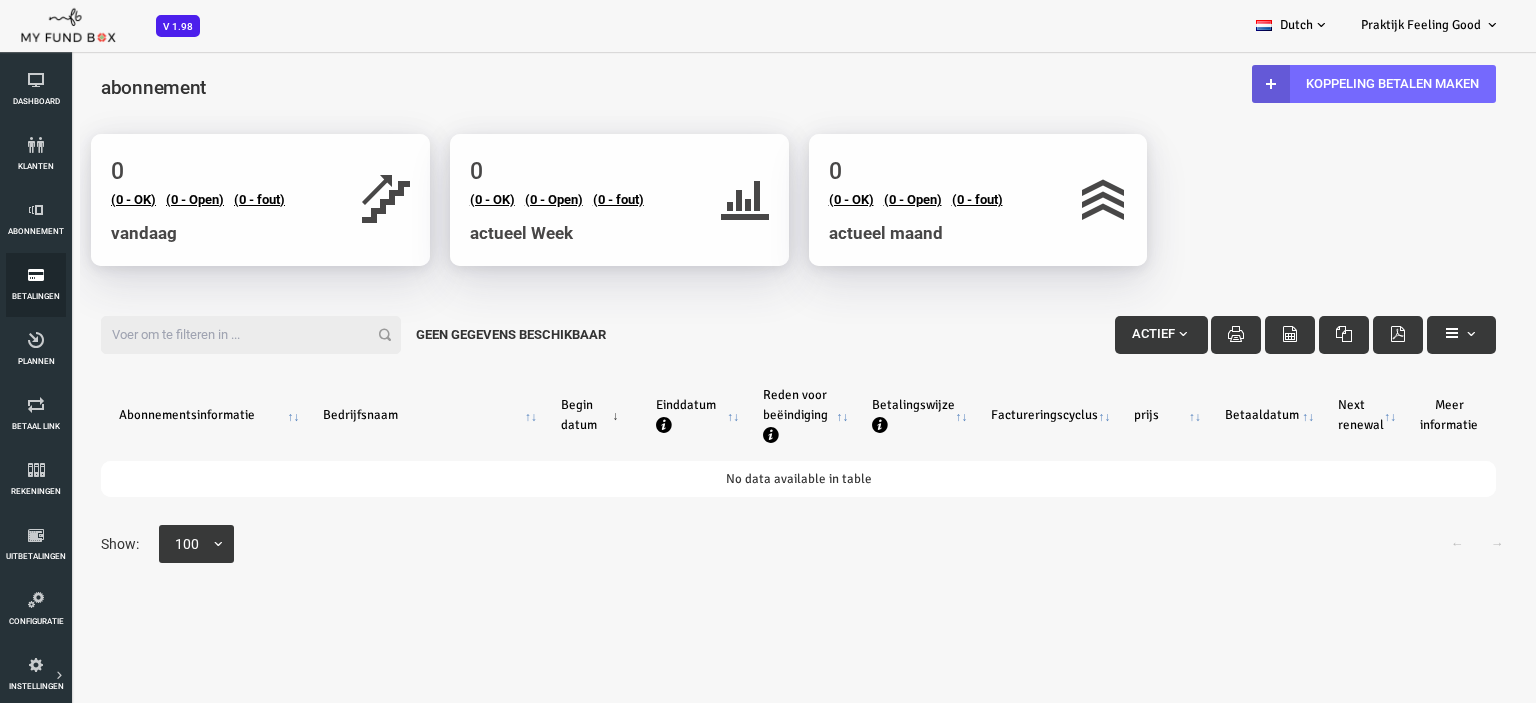 click on "BETALINGEN" at bounding box center (36, 285) 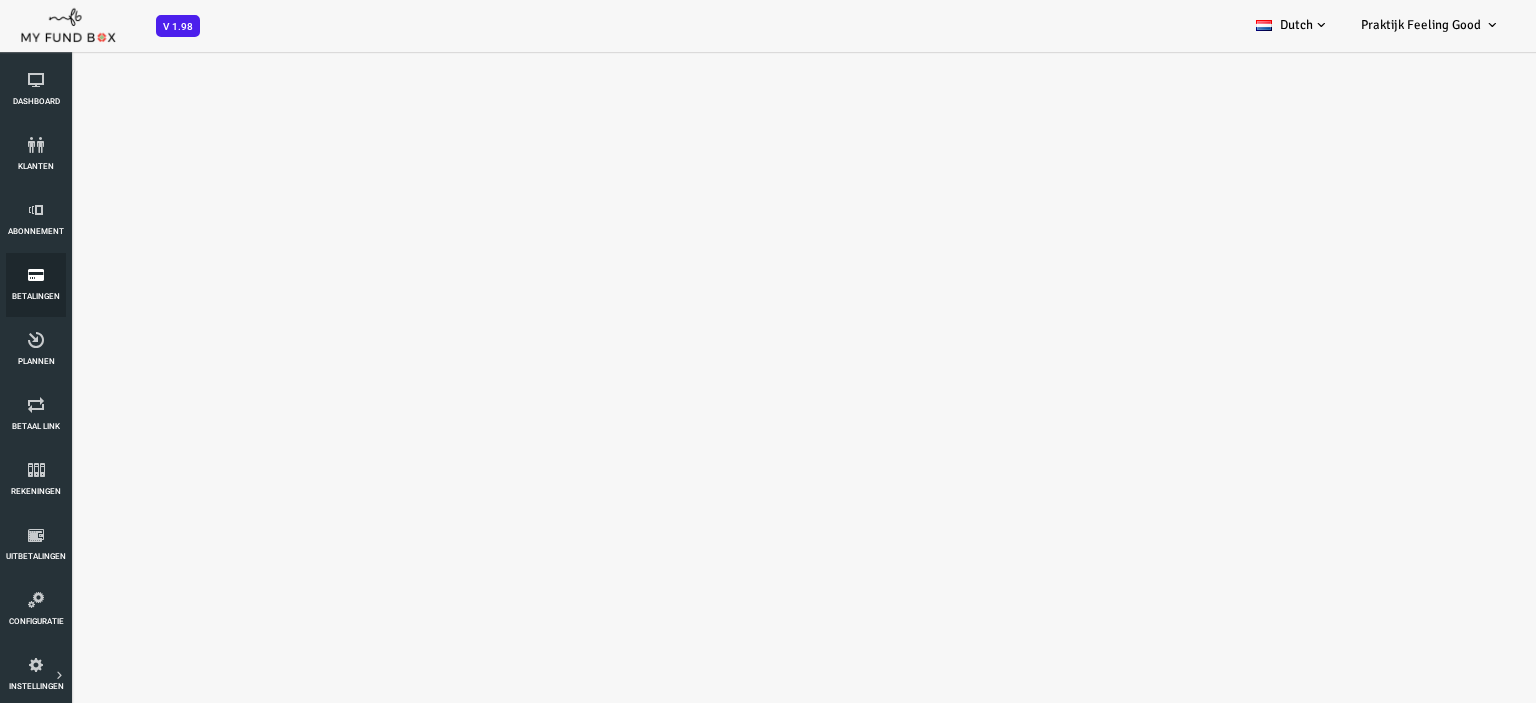 select on "100" 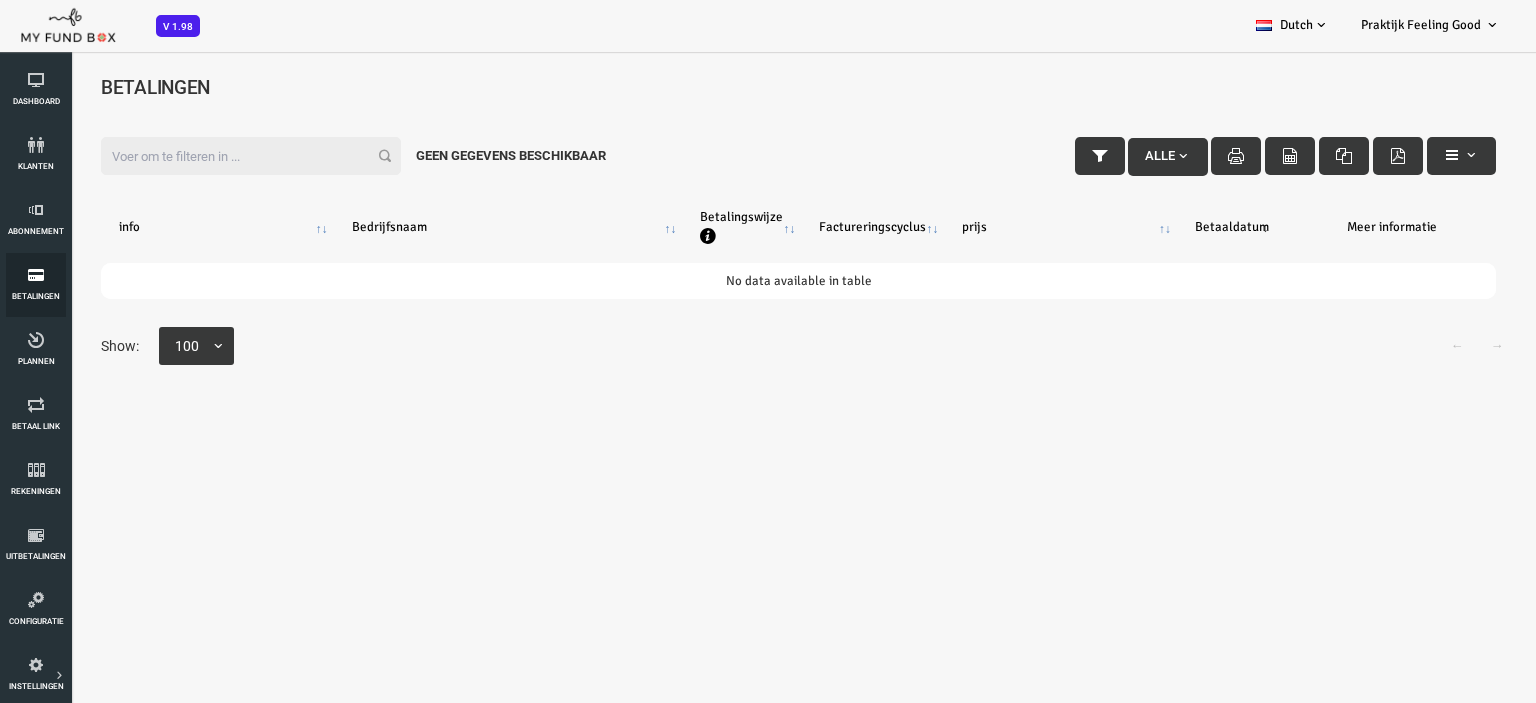 scroll, scrollTop: 0, scrollLeft: 0, axis: both 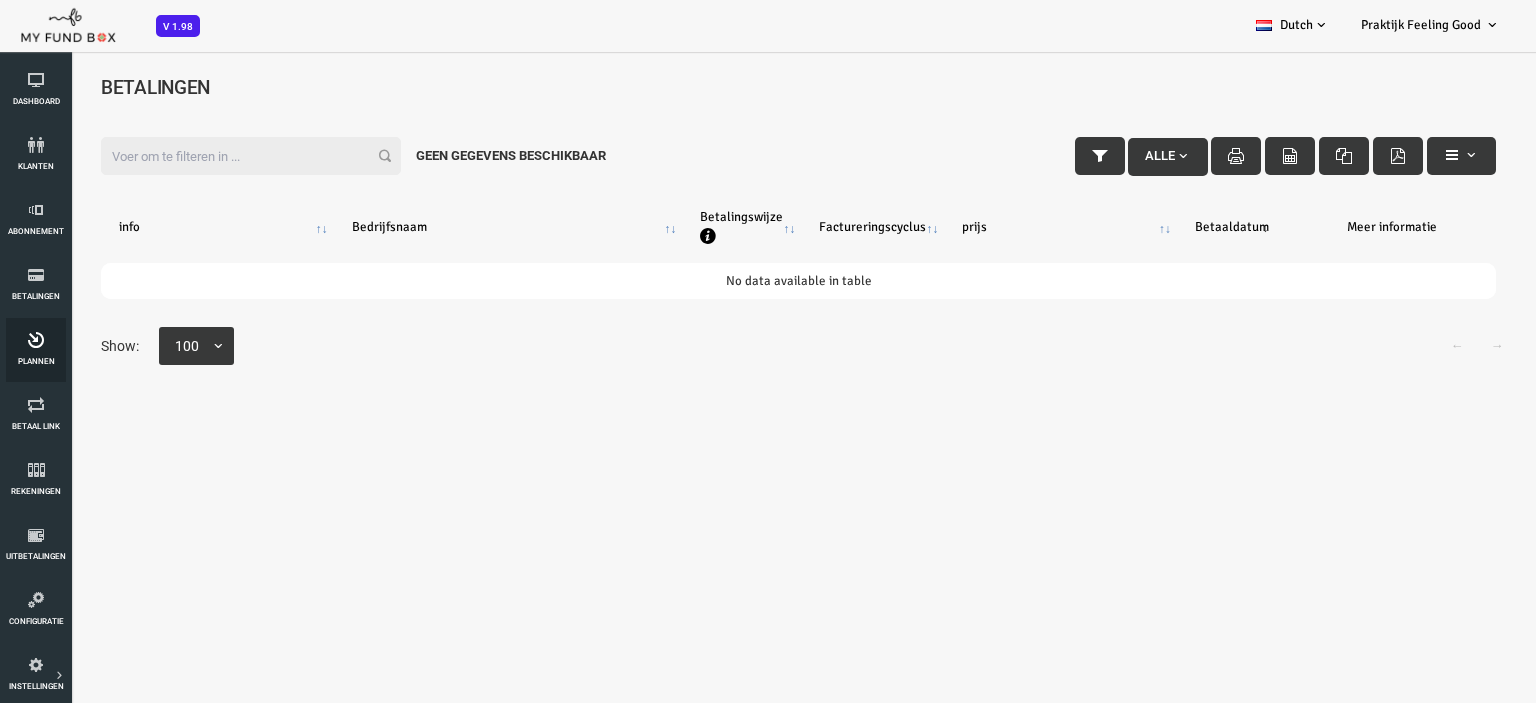 click on "plannen" at bounding box center (36, 350) 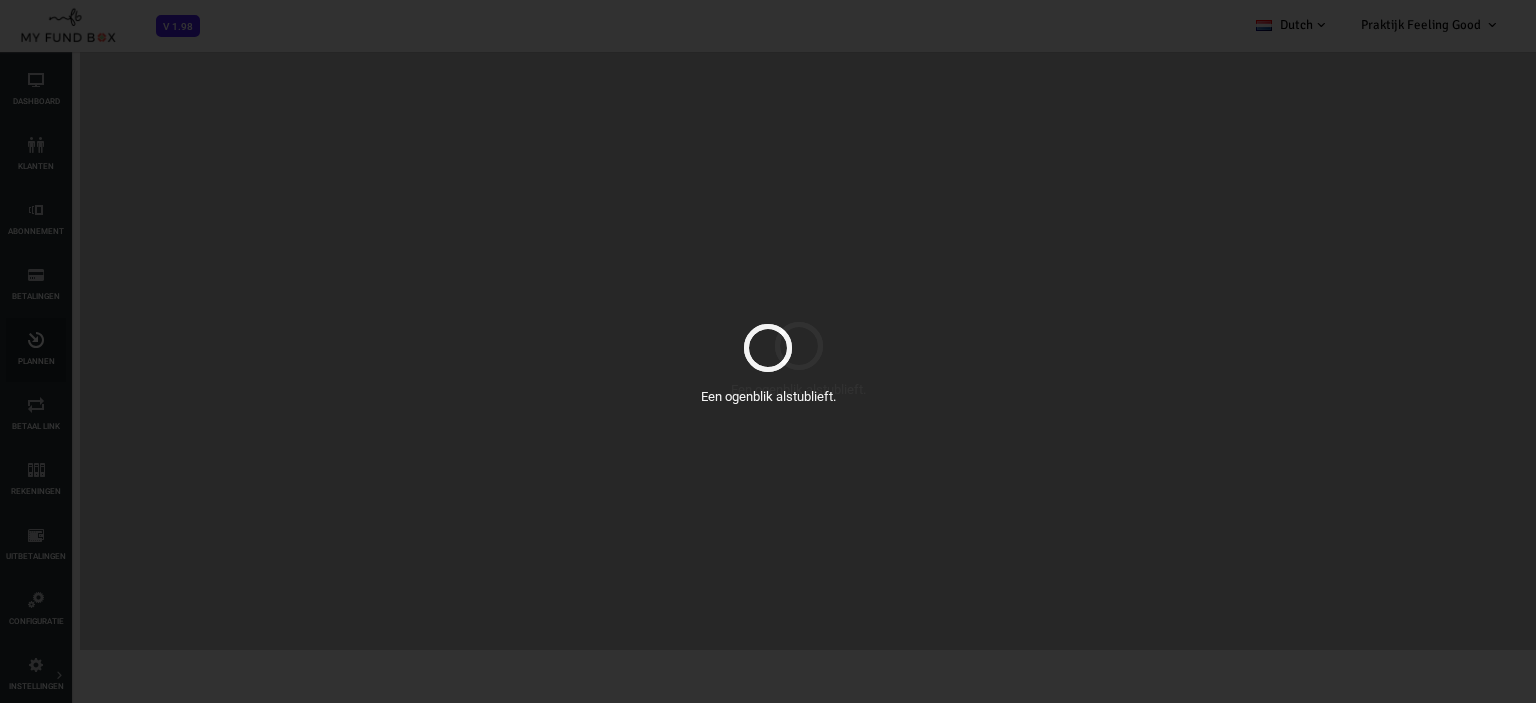 scroll, scrollTop: 0, scrollLeft: 0, axis: both 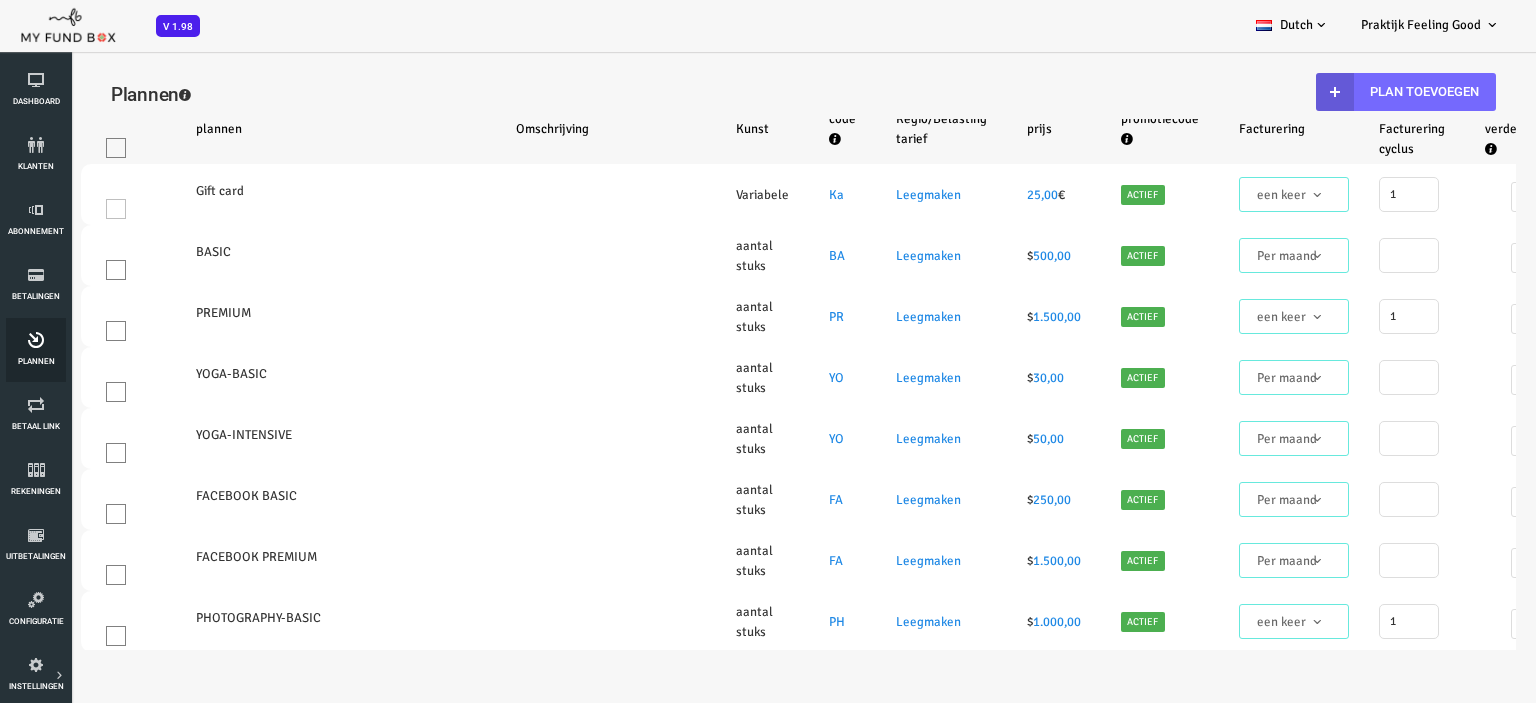 select on "100" 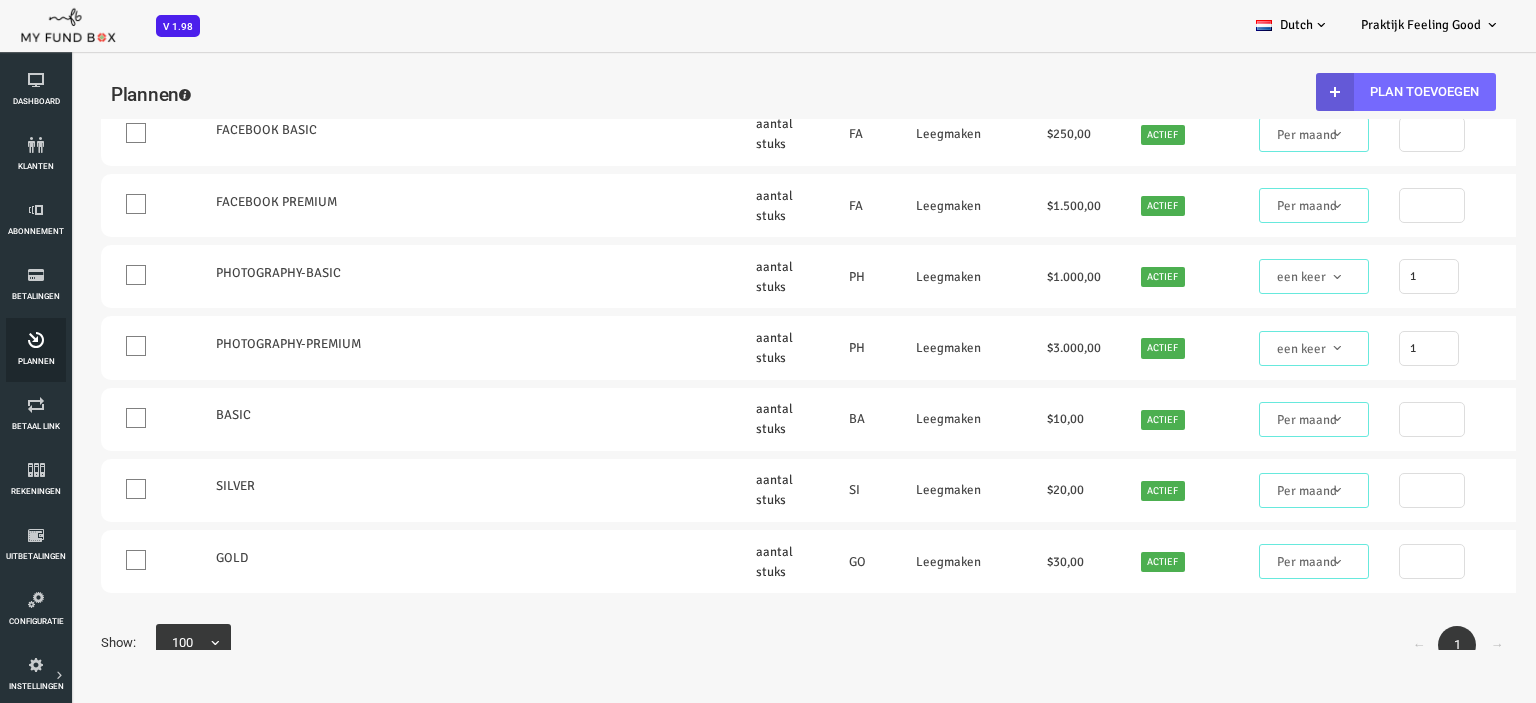 scroll, scrollTop: 0, scrollLeft: 0, axis: both 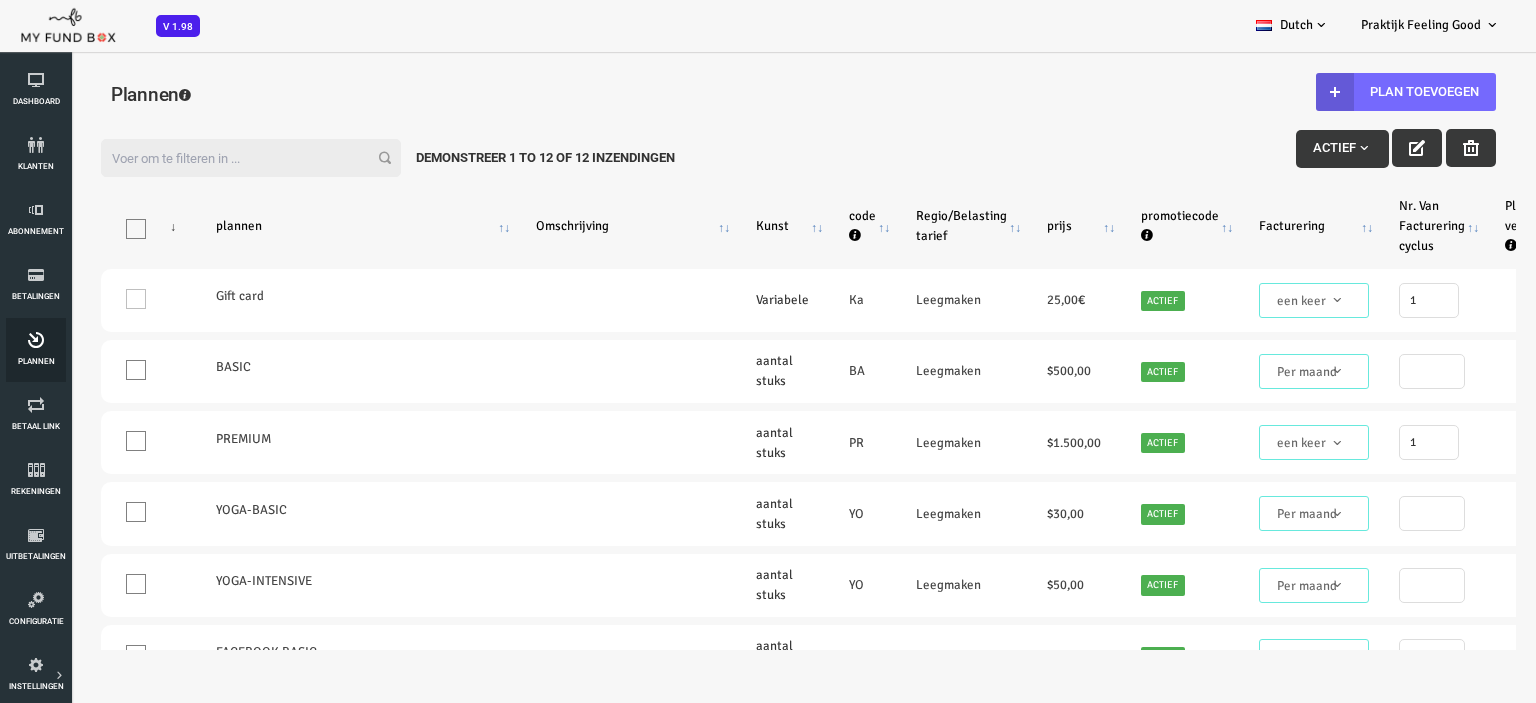 drag, startPoint x: 1433, startPoint y: 221, endPoint x: 1535, endPoint y: 90, distance: 166.0271 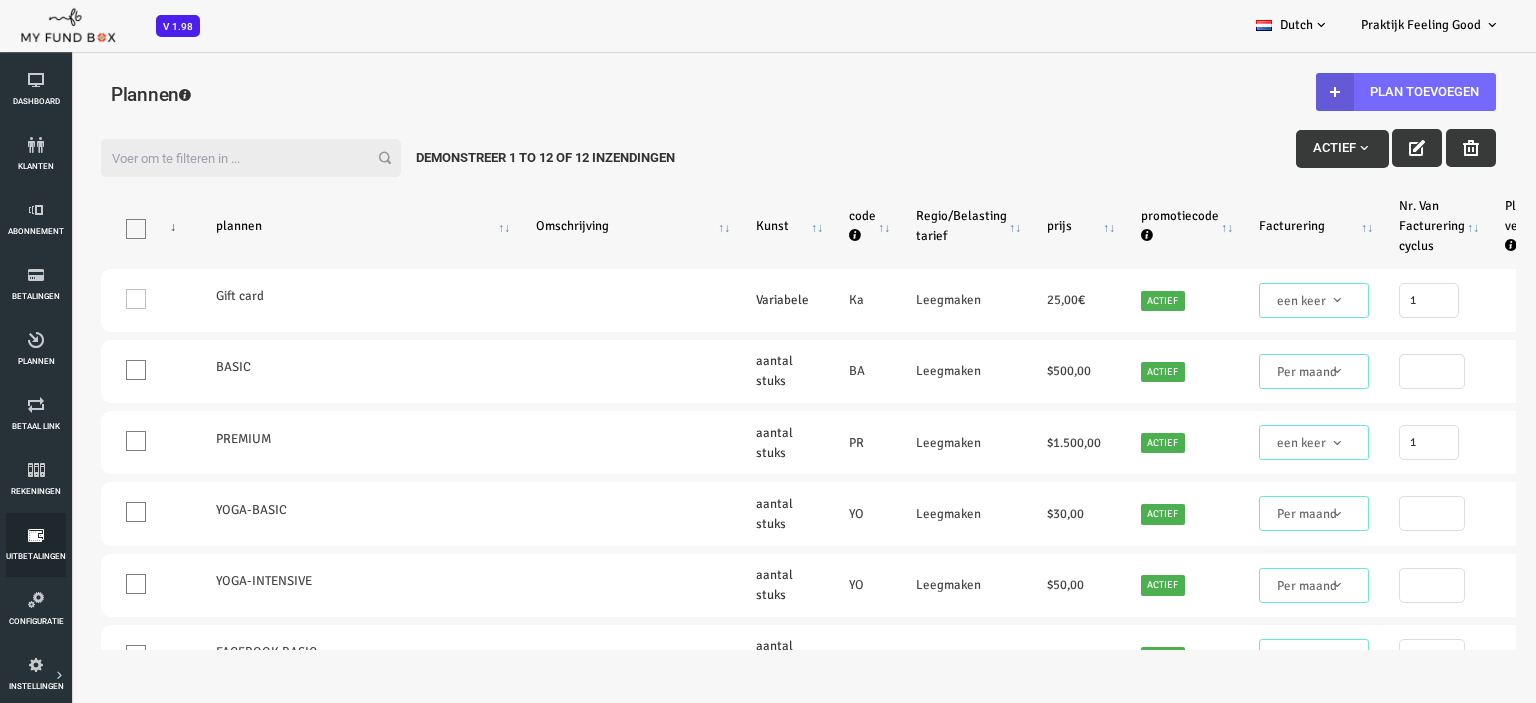 click on "Uitbetalingen" at bounding box center (36, 545) 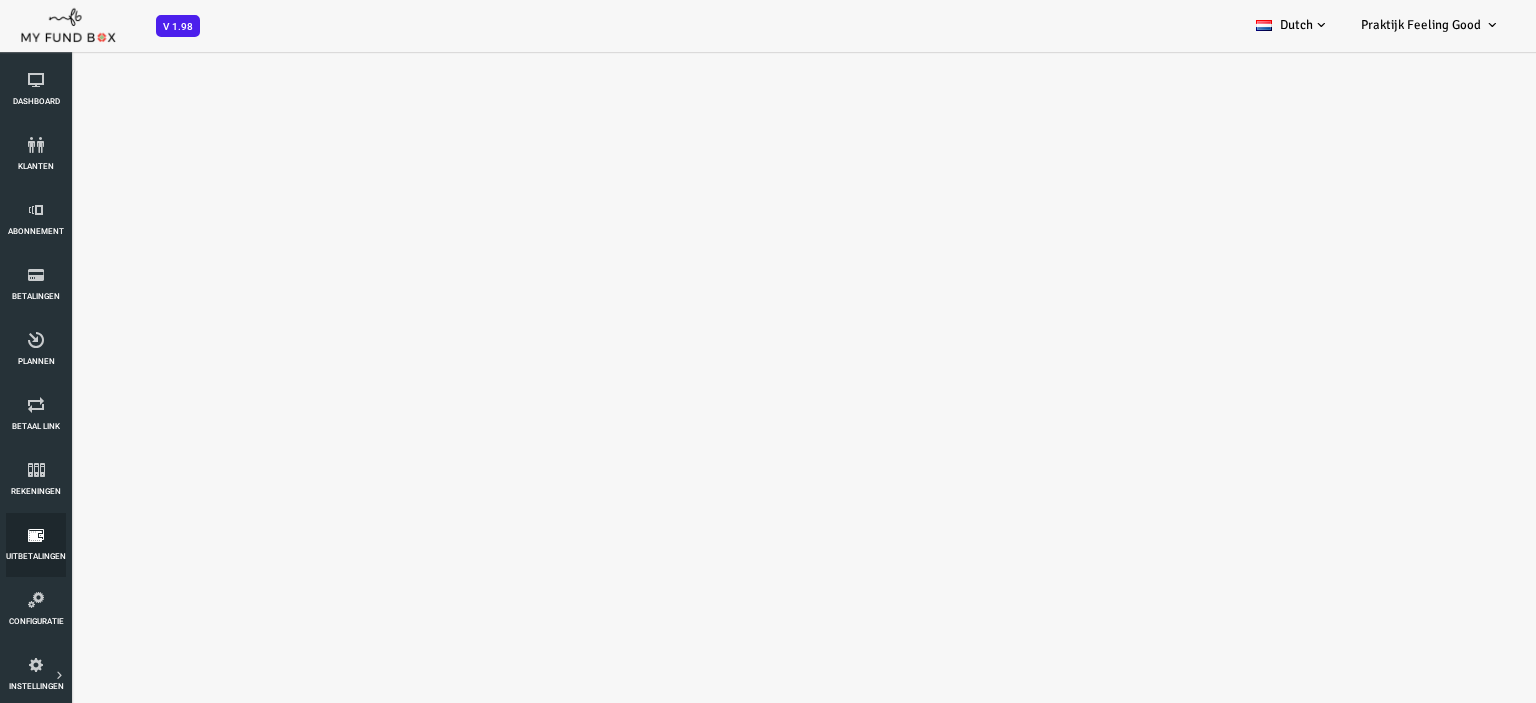 select on "100" 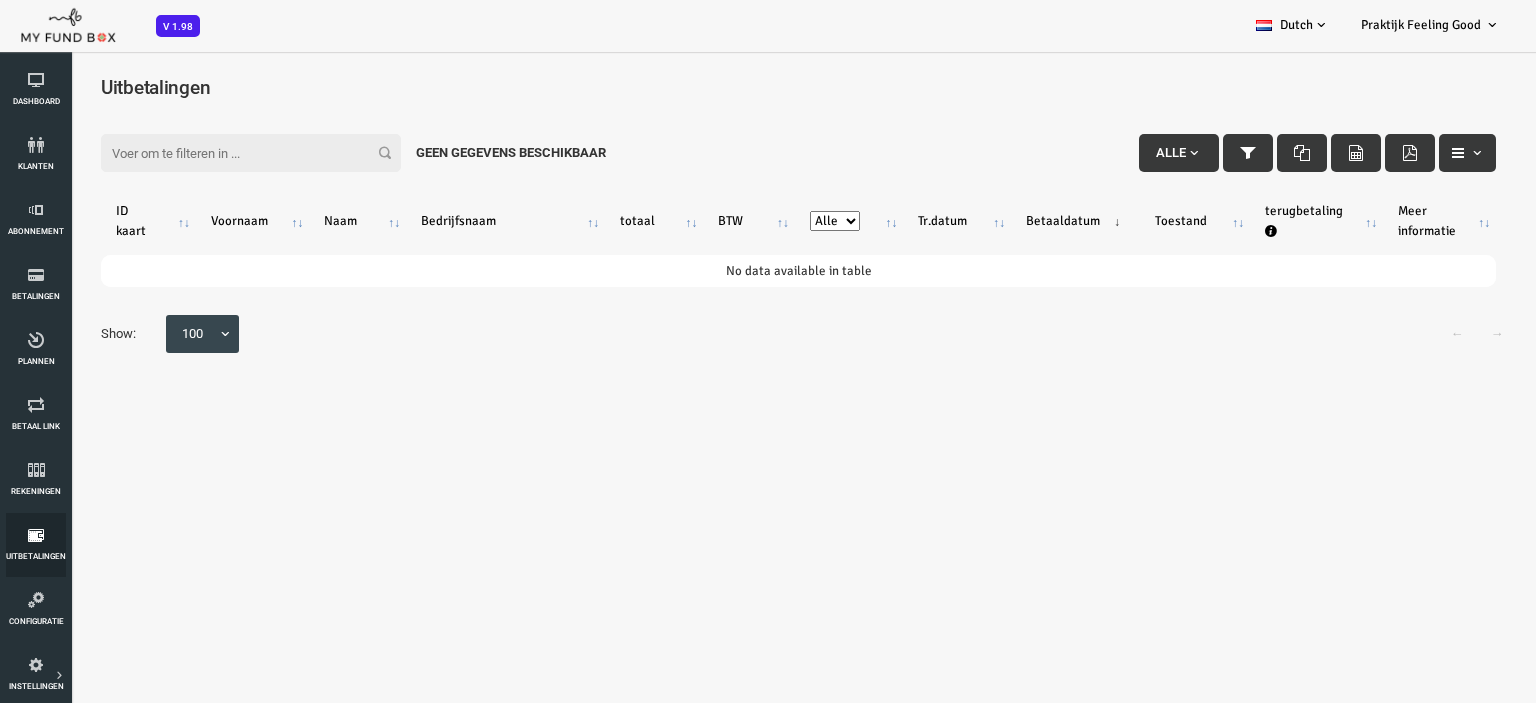 scroll, scrollTop: 0, scrollLeft: 0, axis: both 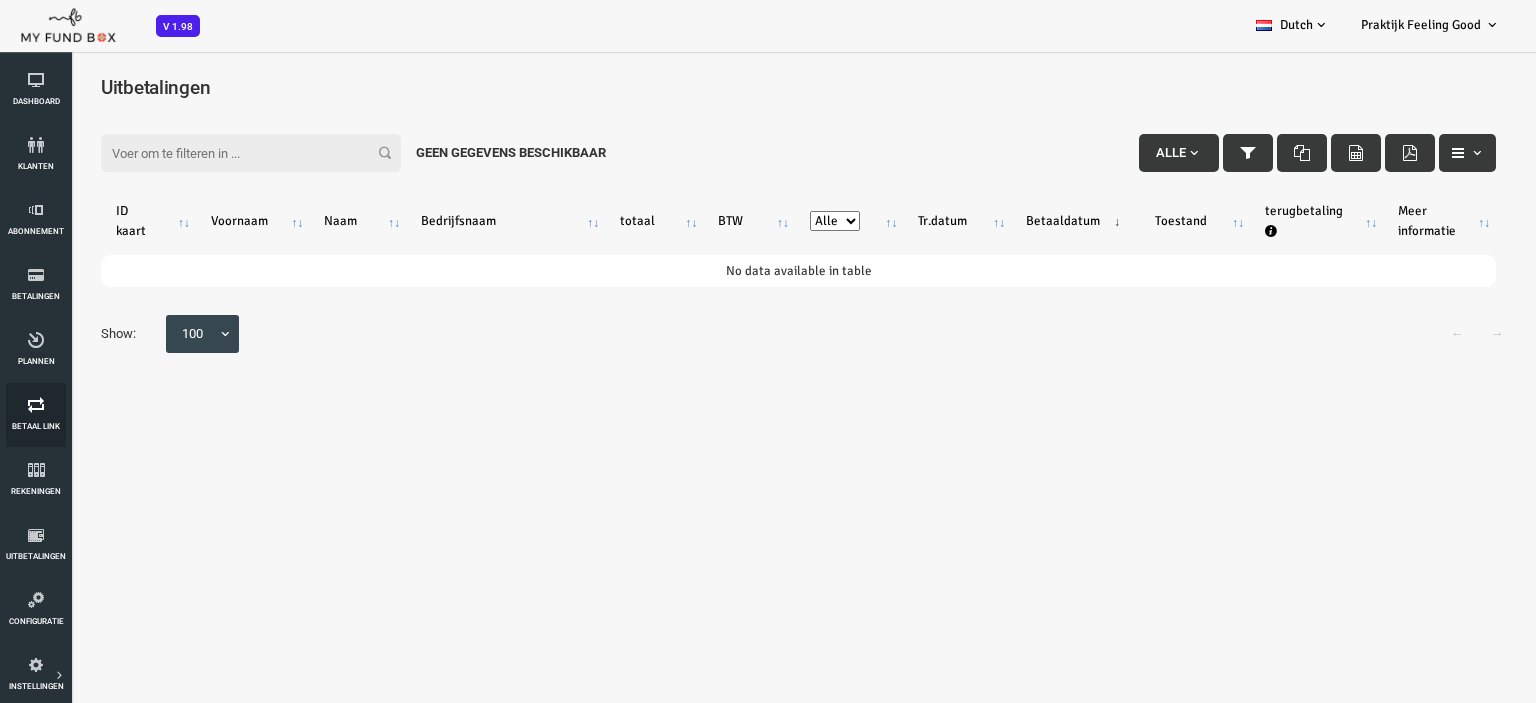 click on "Betaal link" at bounding box center [0, 0] 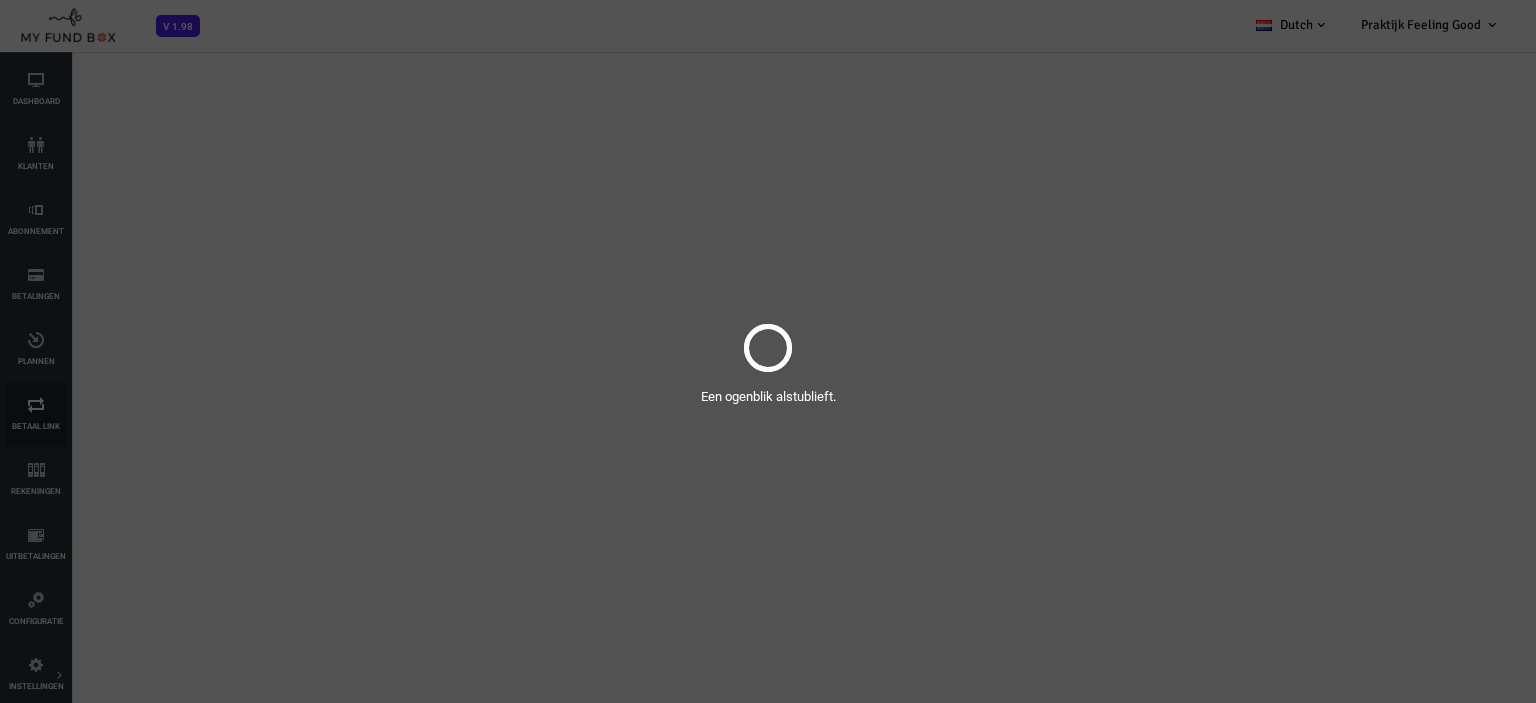 select on "100" 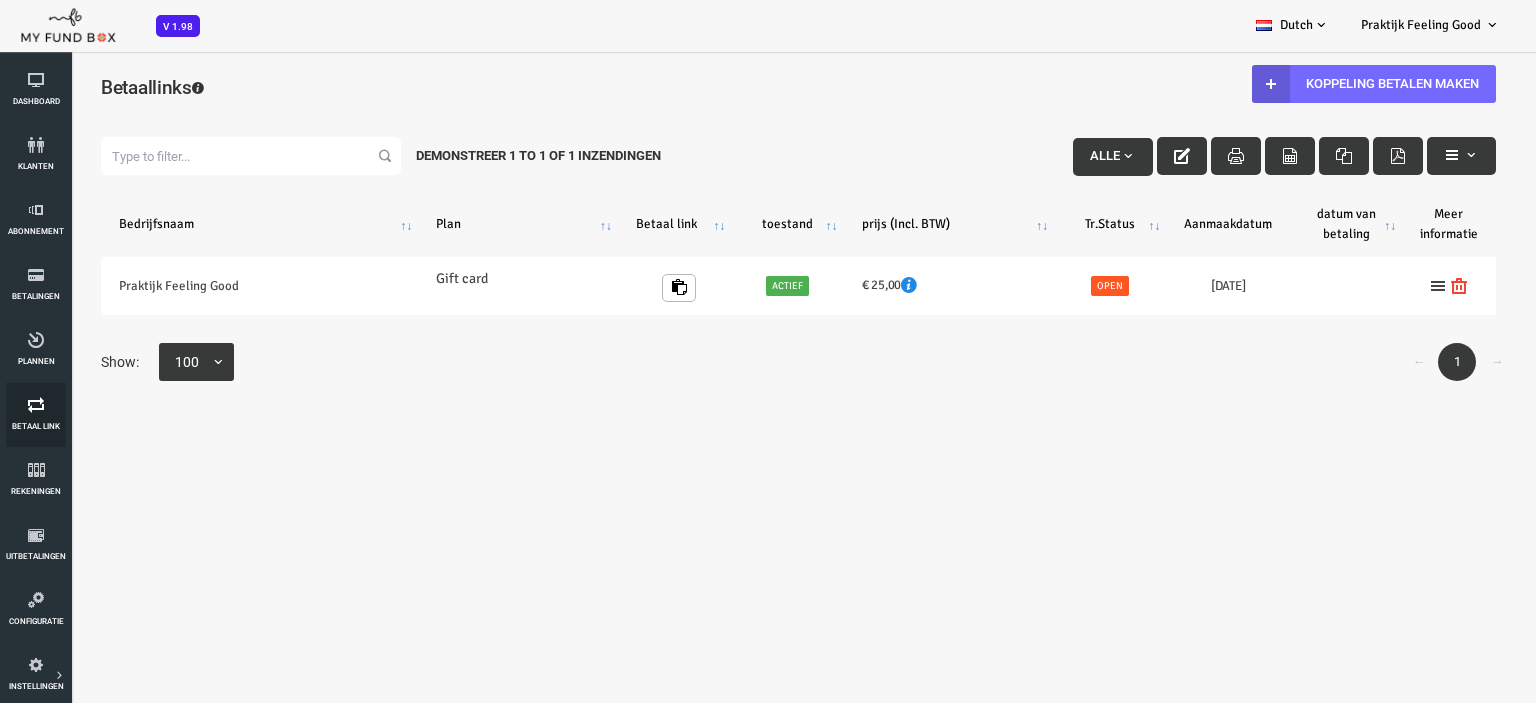 scroll, scrollTop: 0, scrollLeft: 0, axis: both 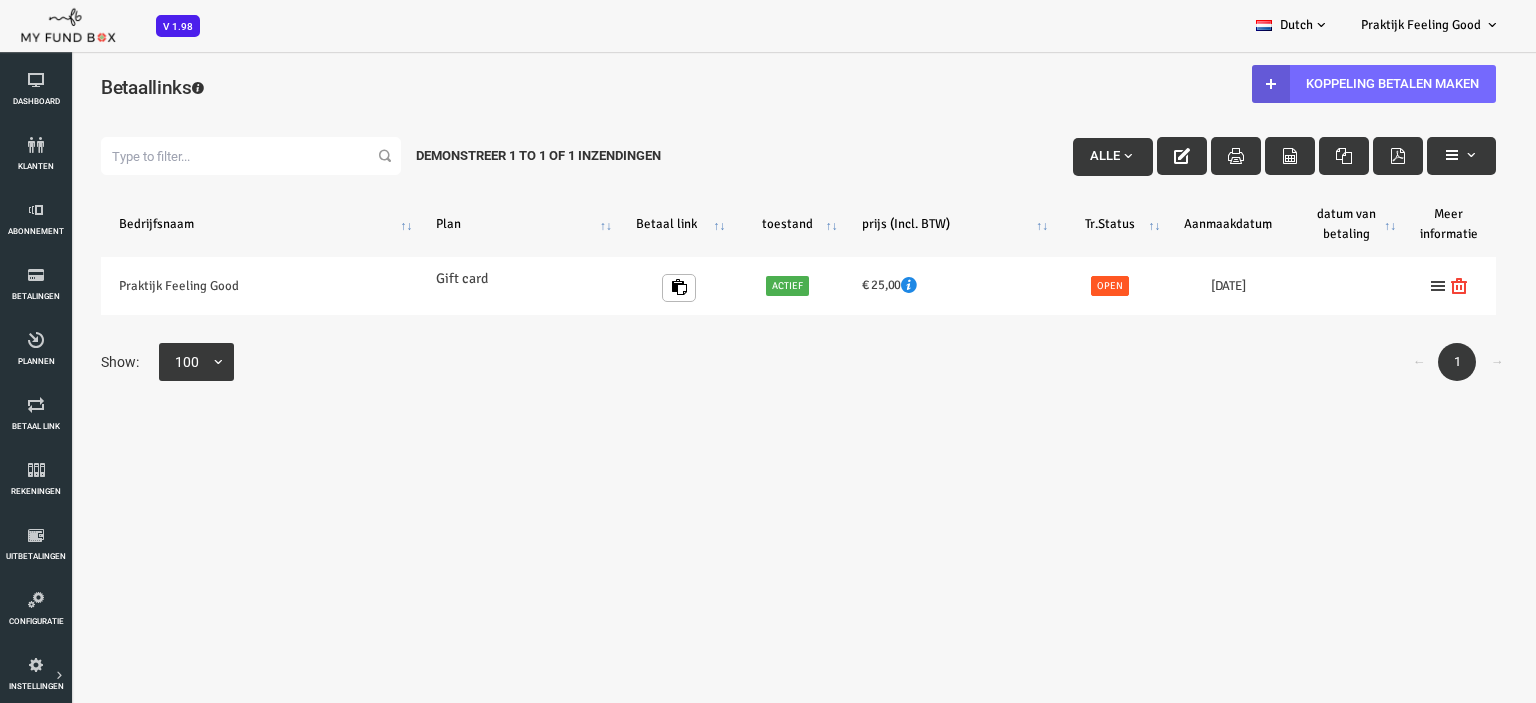 click on "actief" at bounding box center [727, 286] 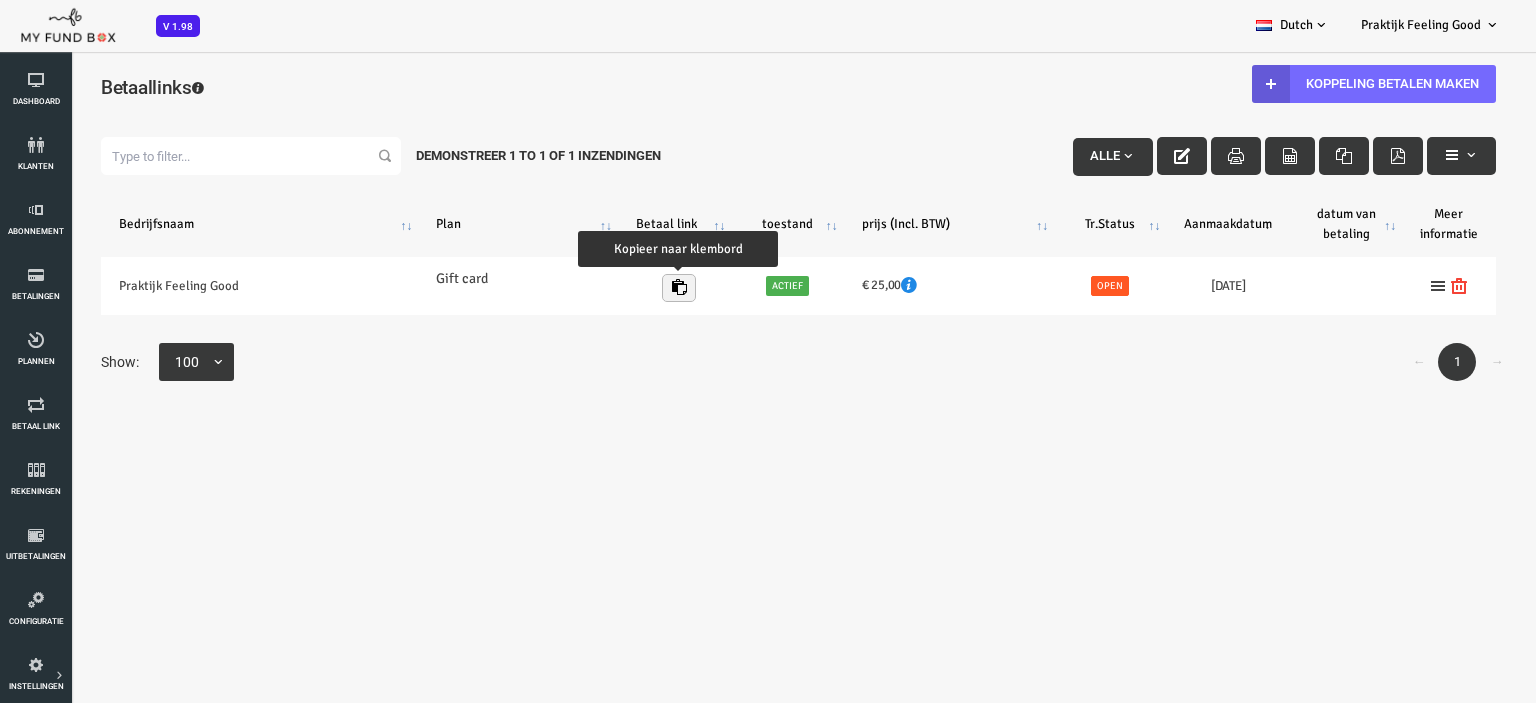 click at bounding box center [618, 287] 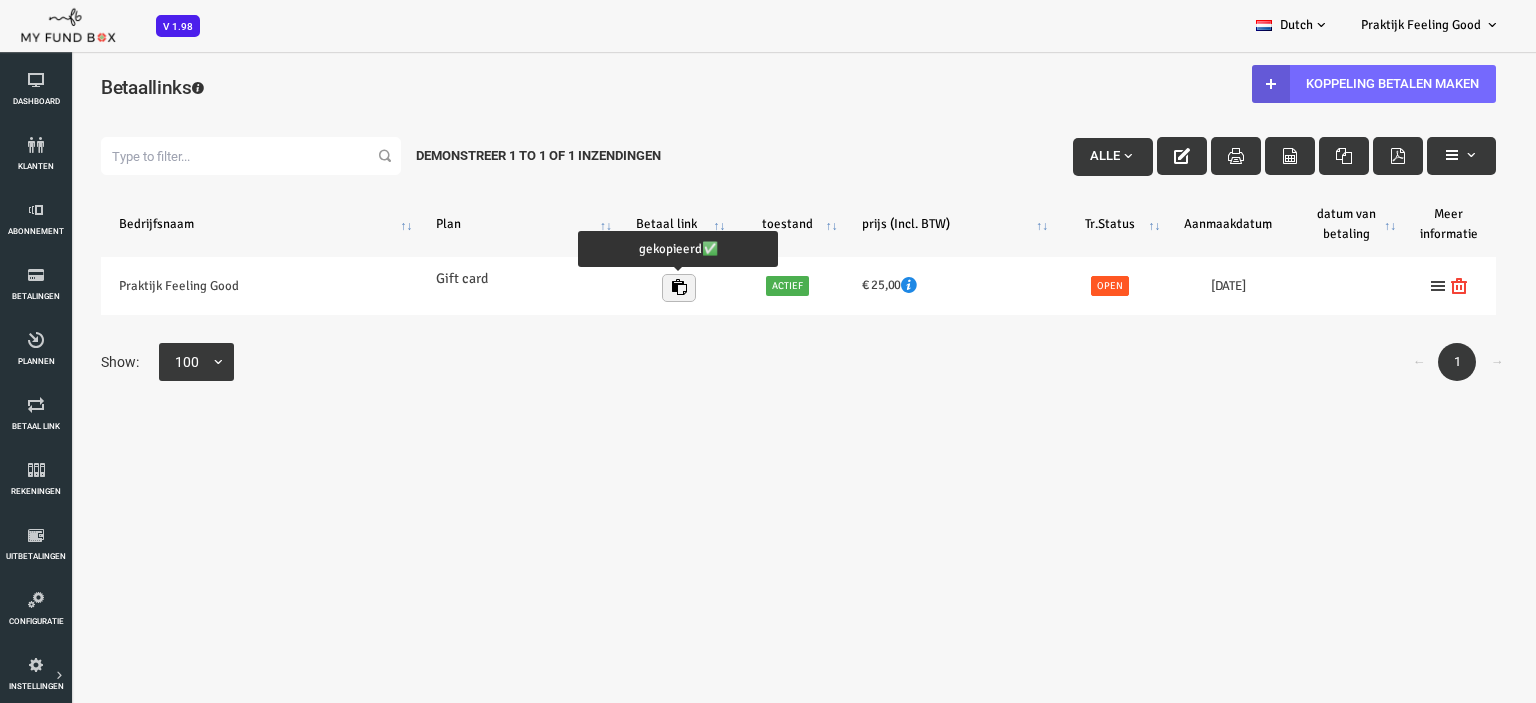 click at bounding box center (618, 287) 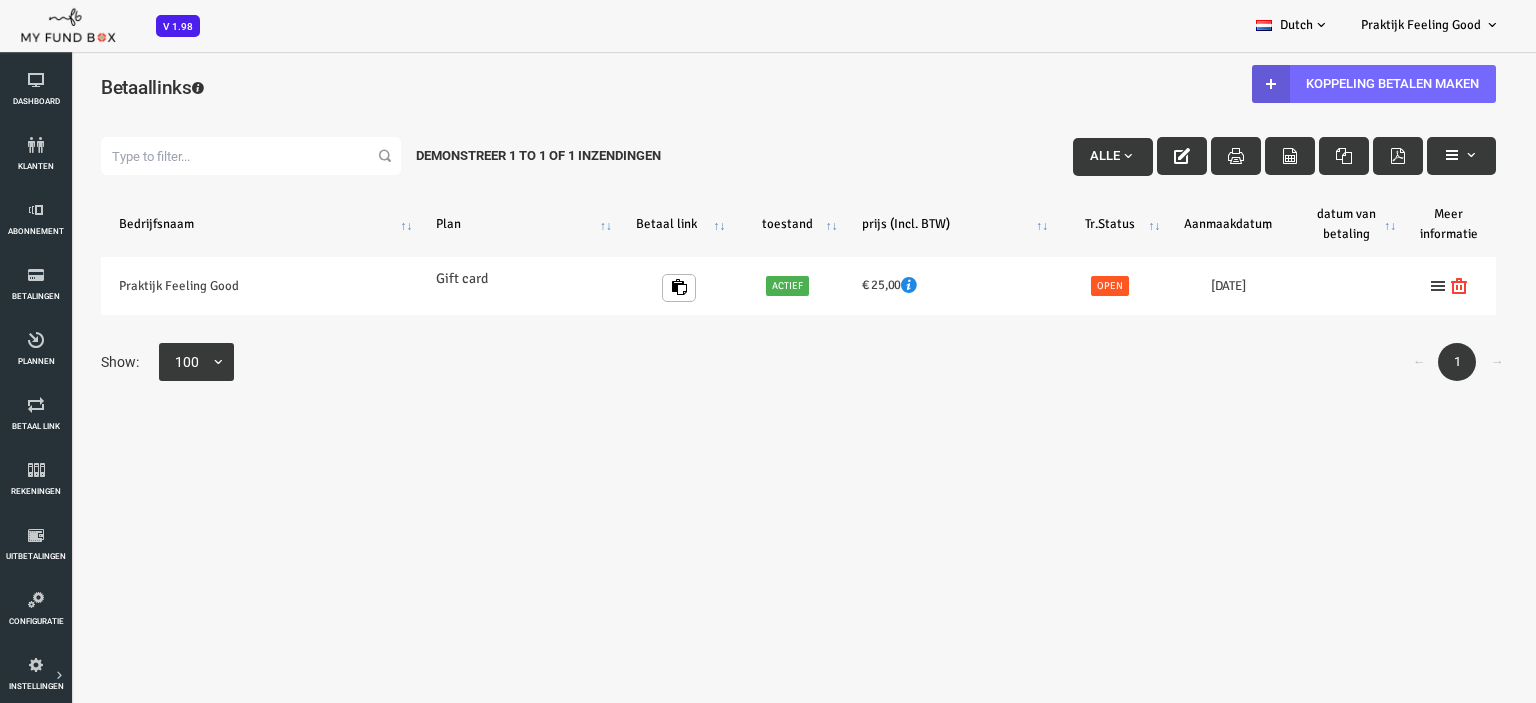 click on "Praktijk Feeling Good" at bounding box center (198, 286) 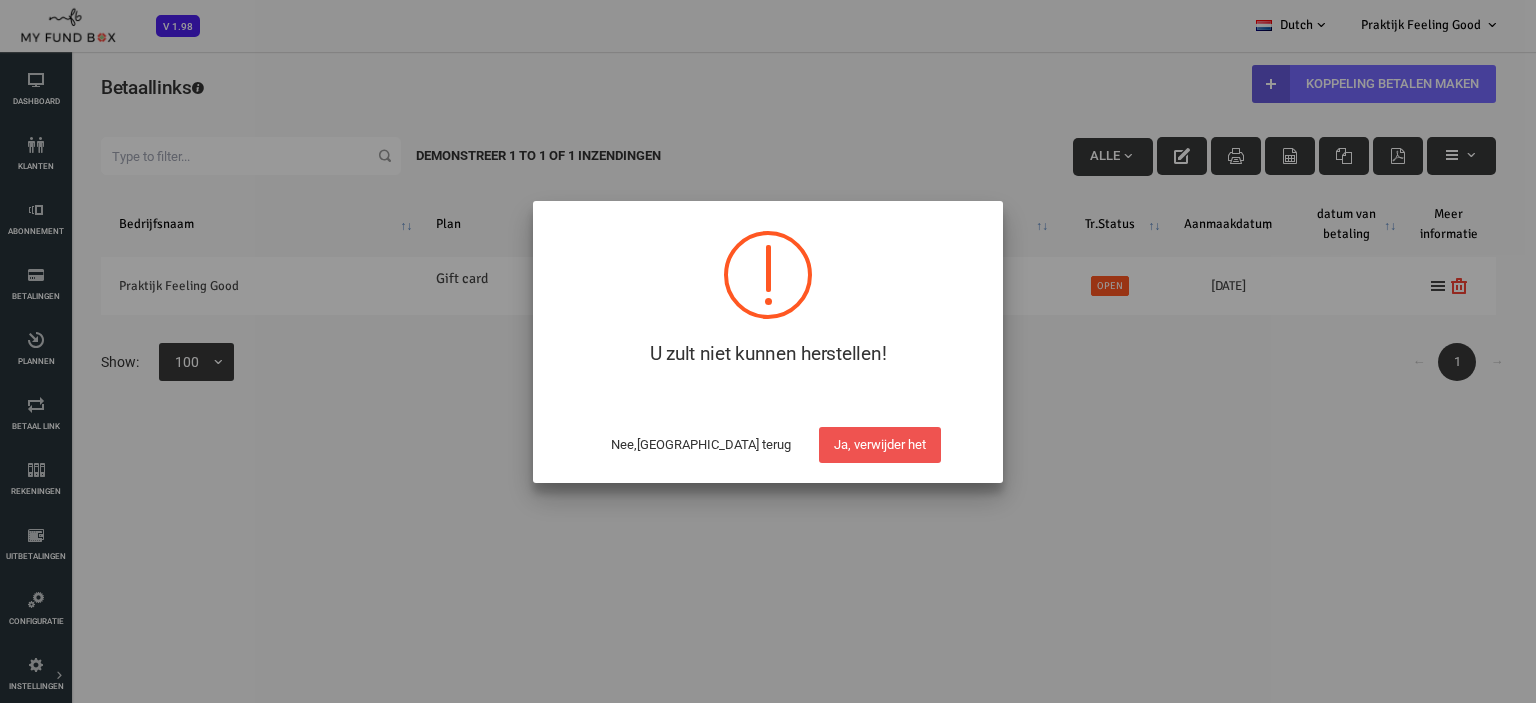 click on "Nee,[GEOGRAPHIC_DATA] terug" at bounding box center (701, 445) 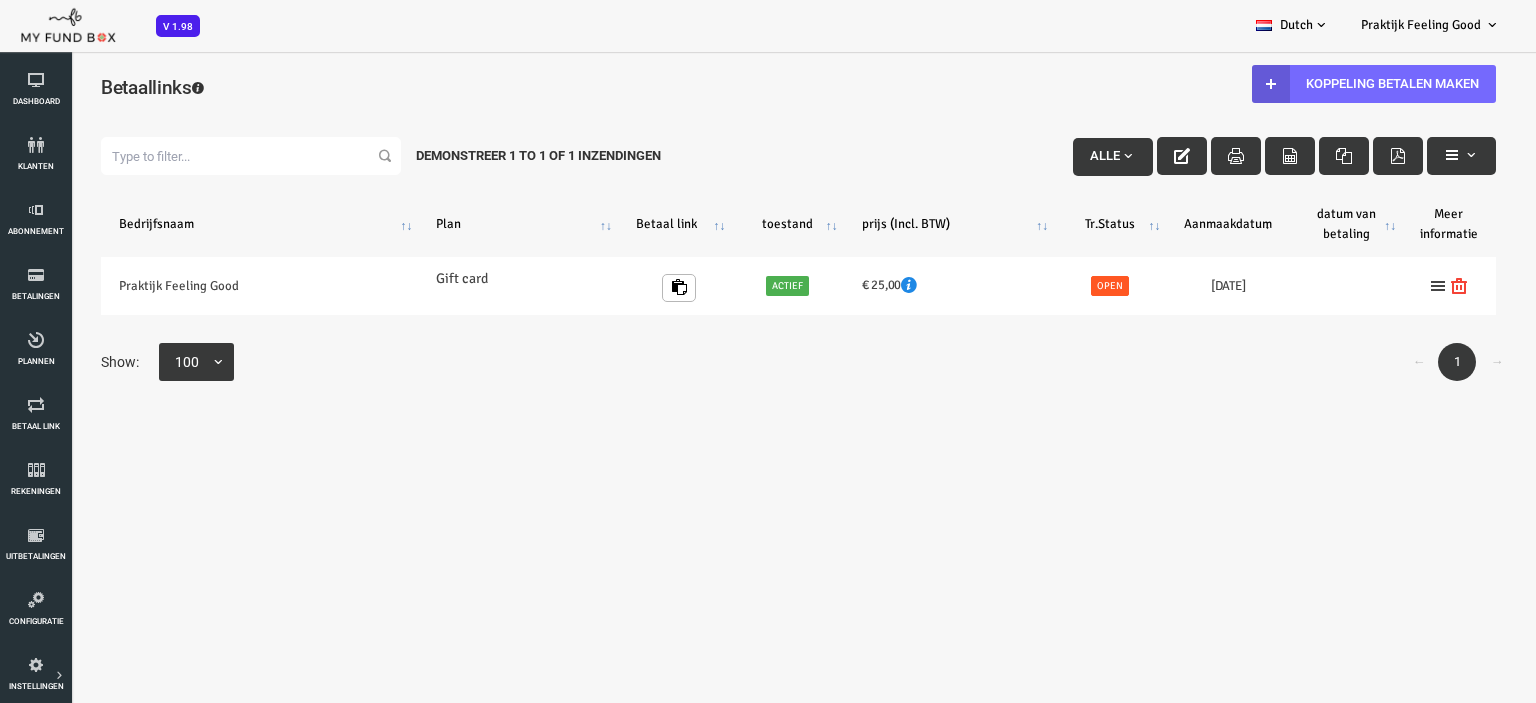 click at bounding box center [1377, 286] 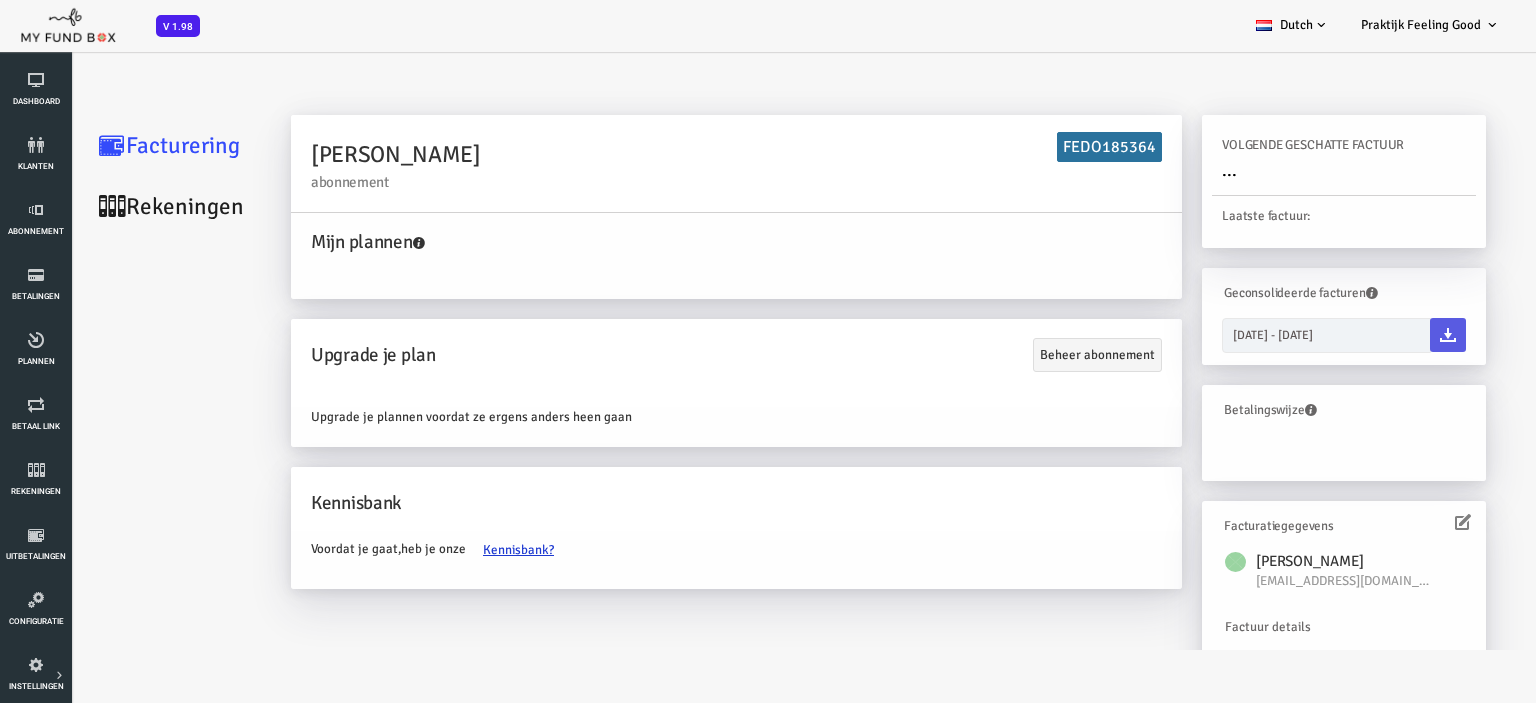 scroll, scrollTop: 0, scrollLeft: 0, axis: both 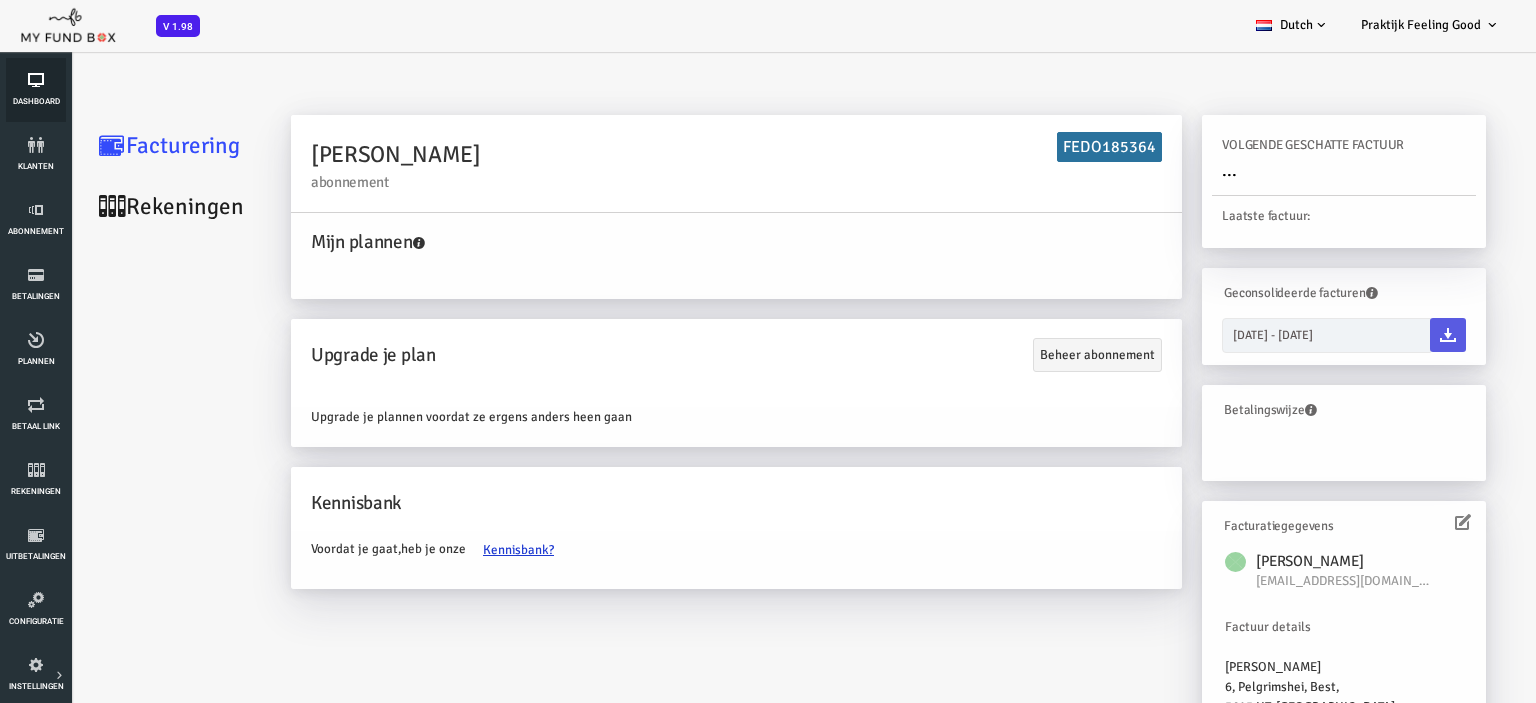 click at bounding box center [36, 80] 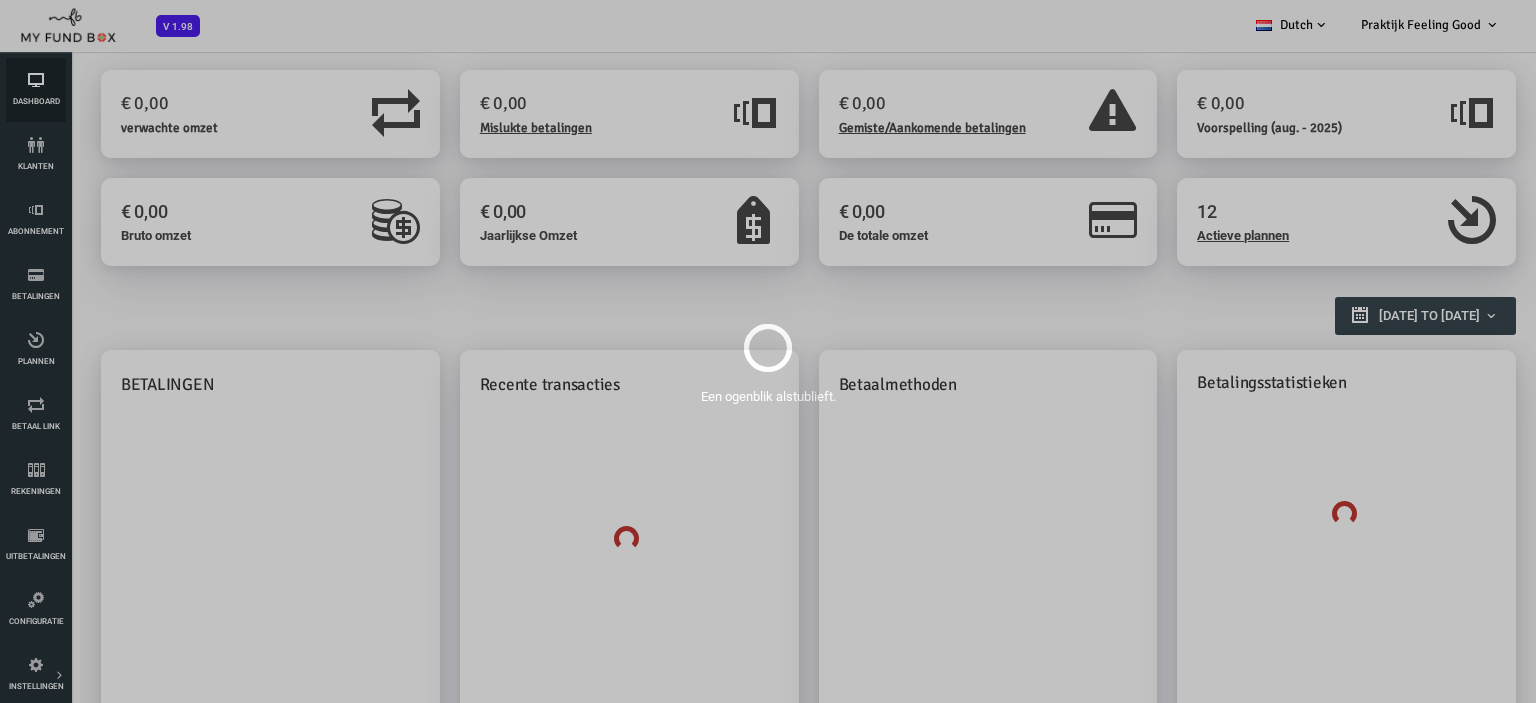 scroll, scrollTop: 0, scrollLeft: 0, axis: both 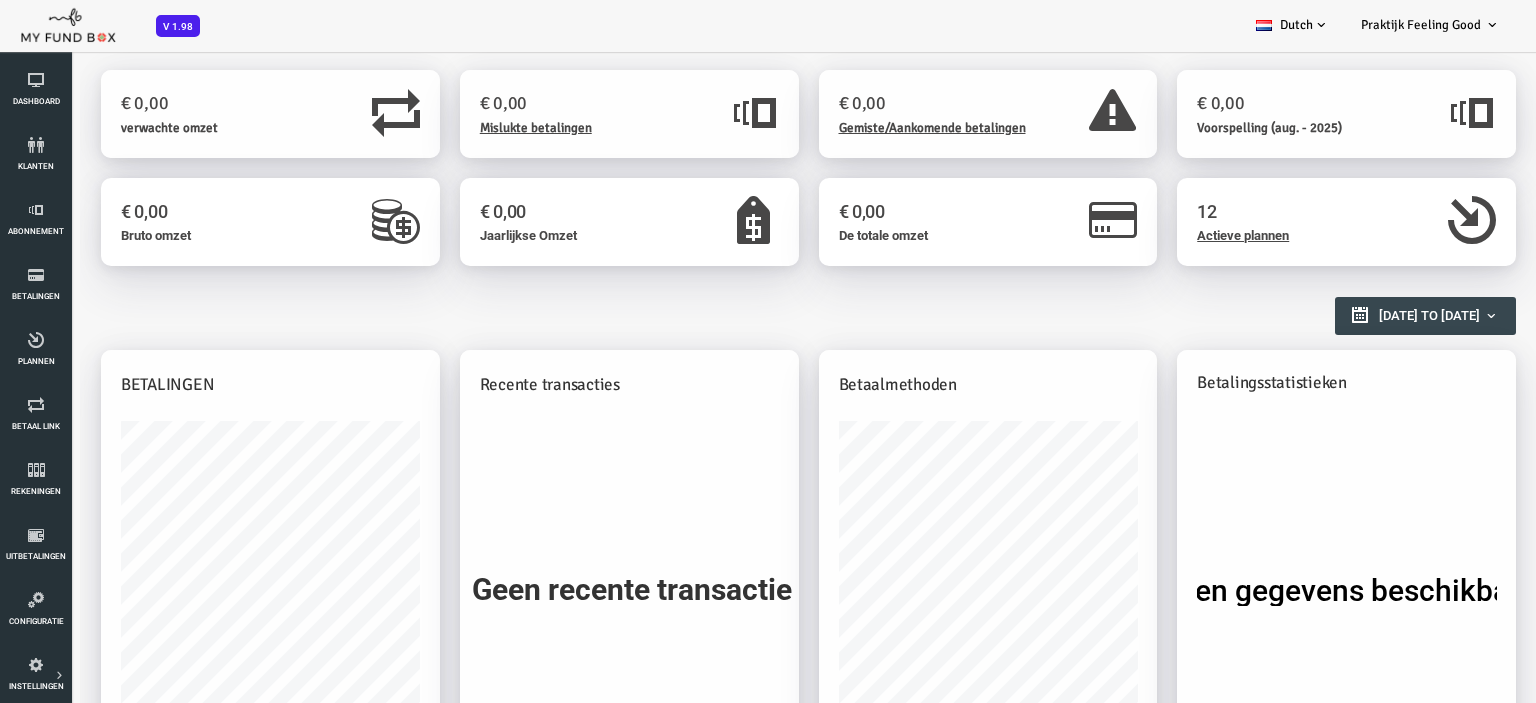 click on "Betaal link" at bounding box center (36, 415) 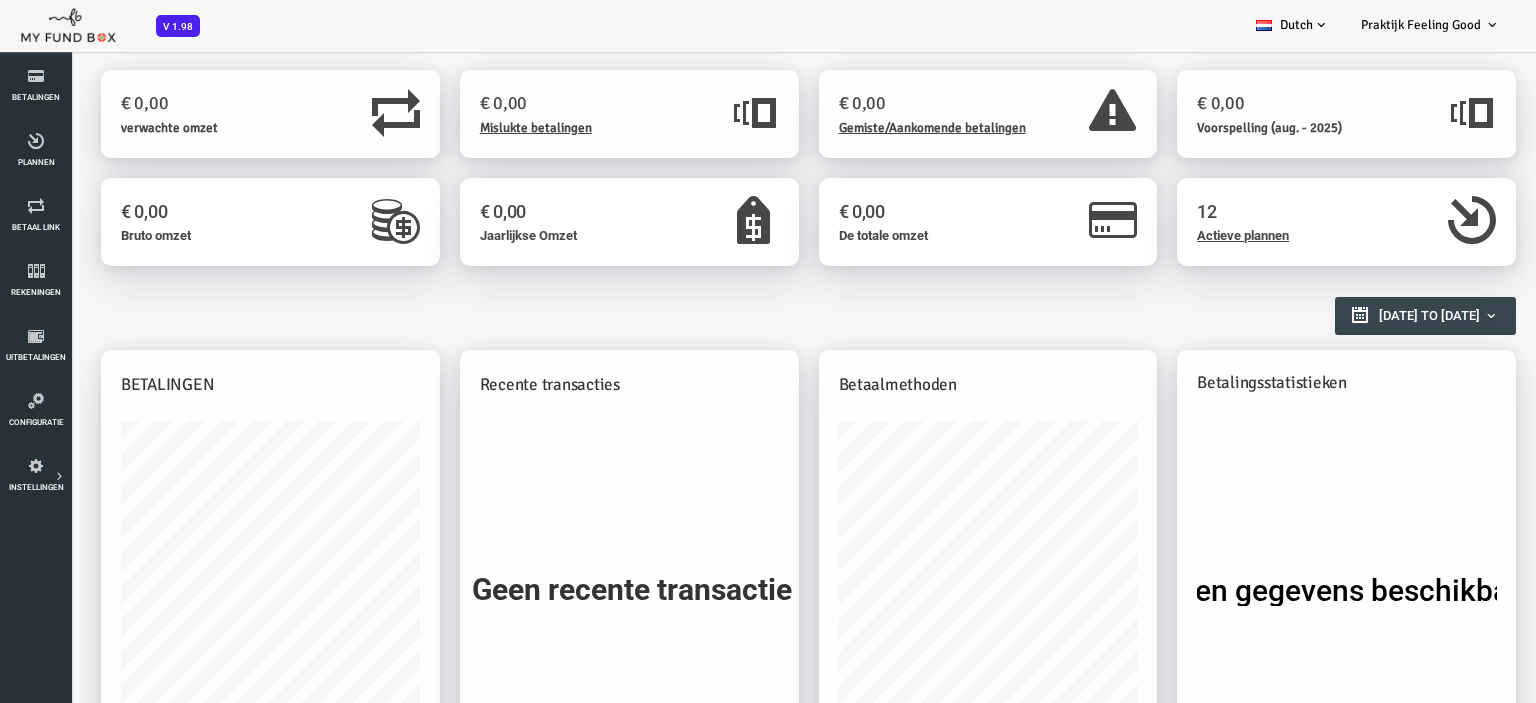 scroll, scrollTop: 200, scrollLeft: 0, axis: vertical 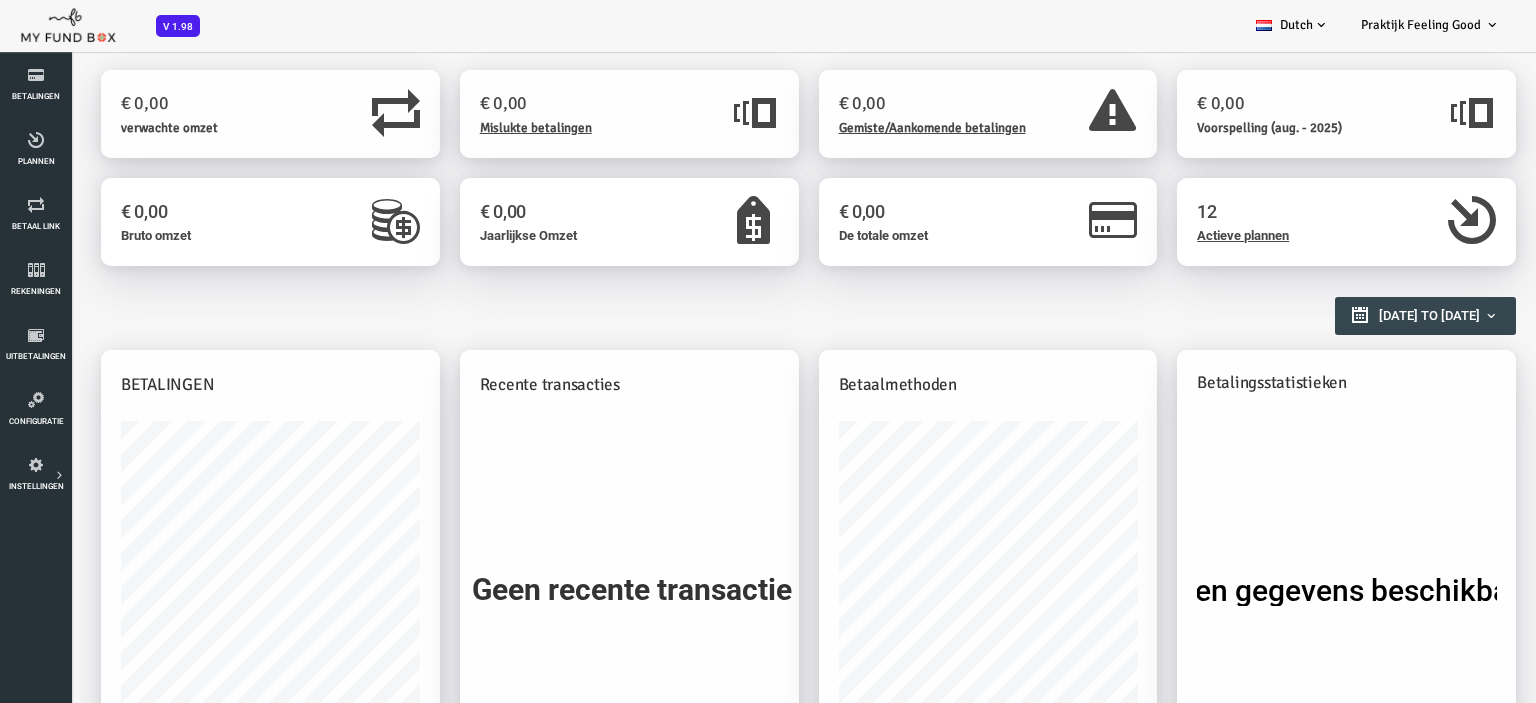 click on "Instellingen" at bounding box center (0, 0) 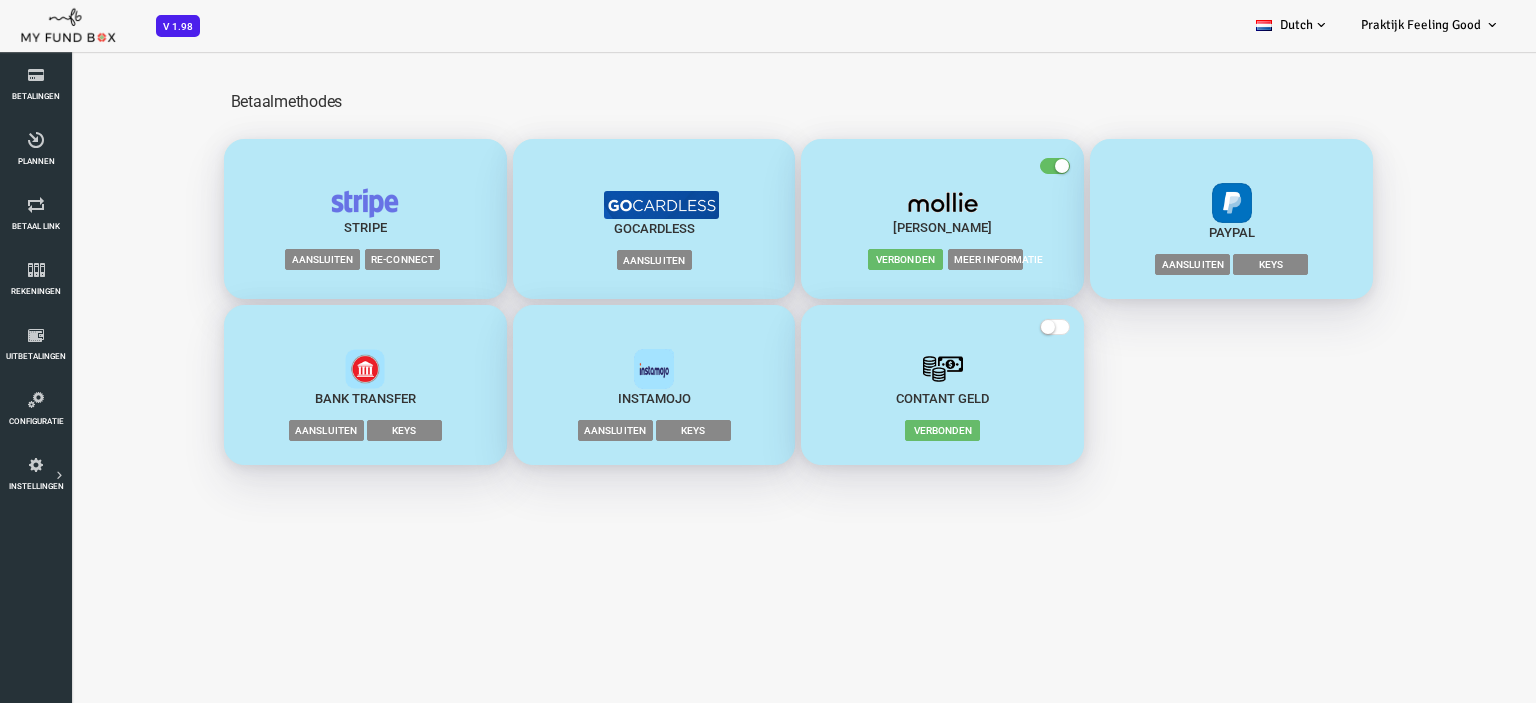 scroll, scrollTop: 0, scrollLeft: 0, axis: both 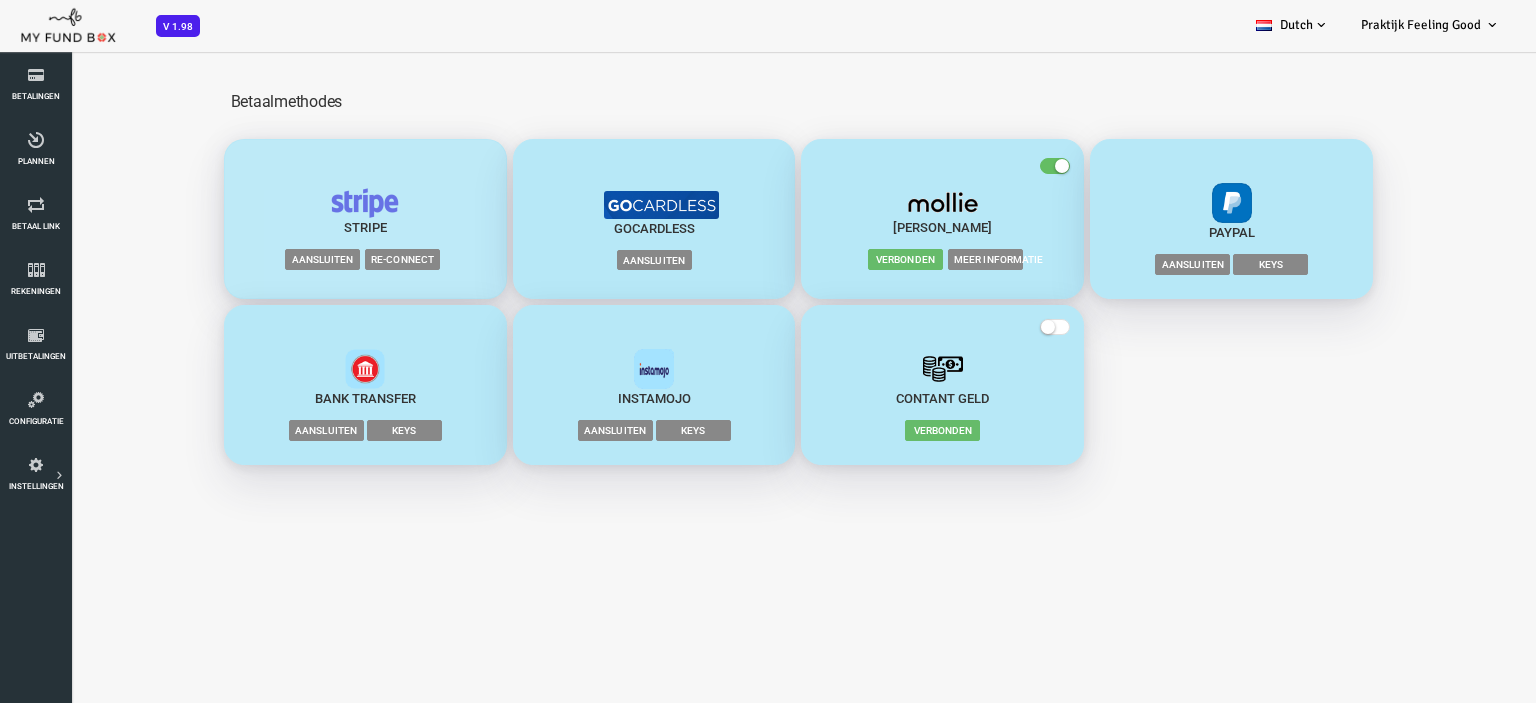 click on "Aansluiten" at bounding box center [261, 259] 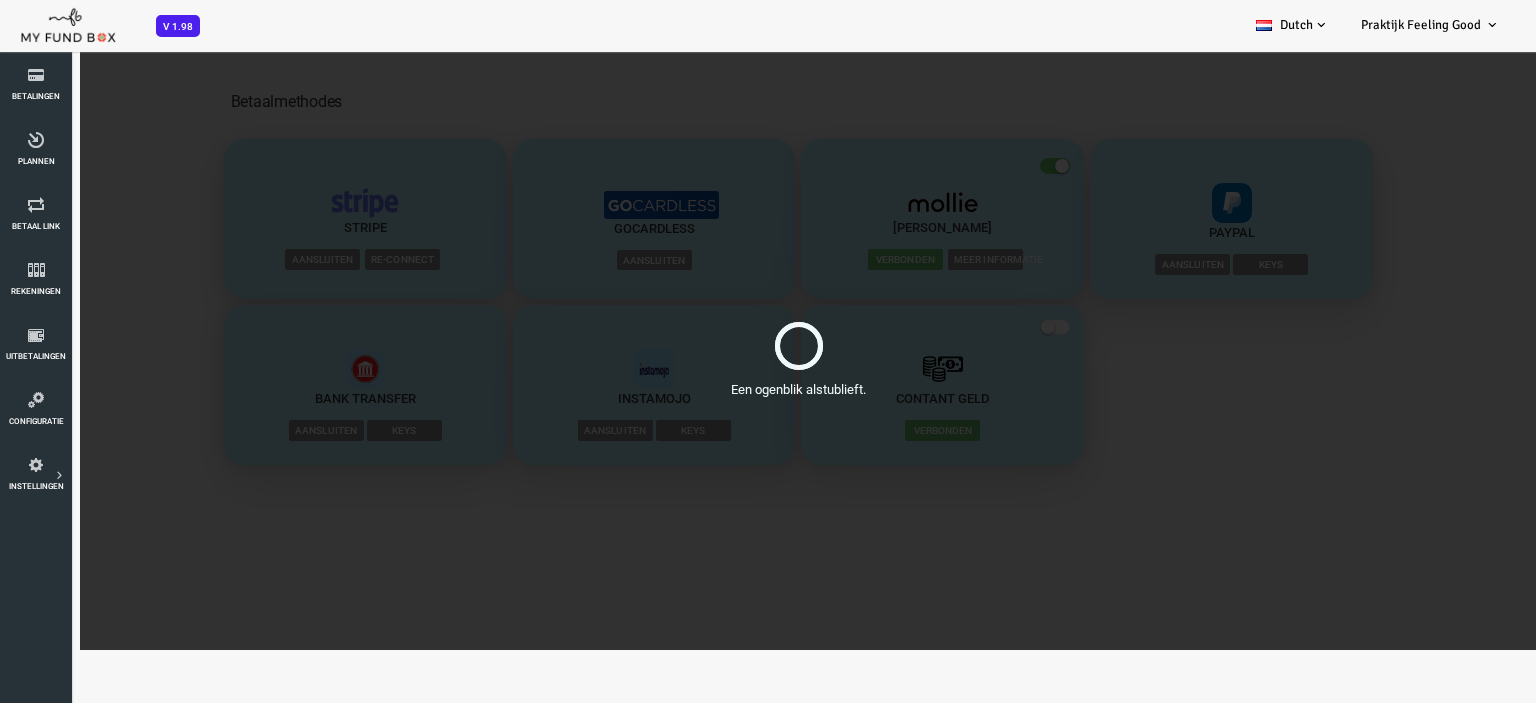 click on "Een ogenblik alstublieft." at bounding box center (737, 350) 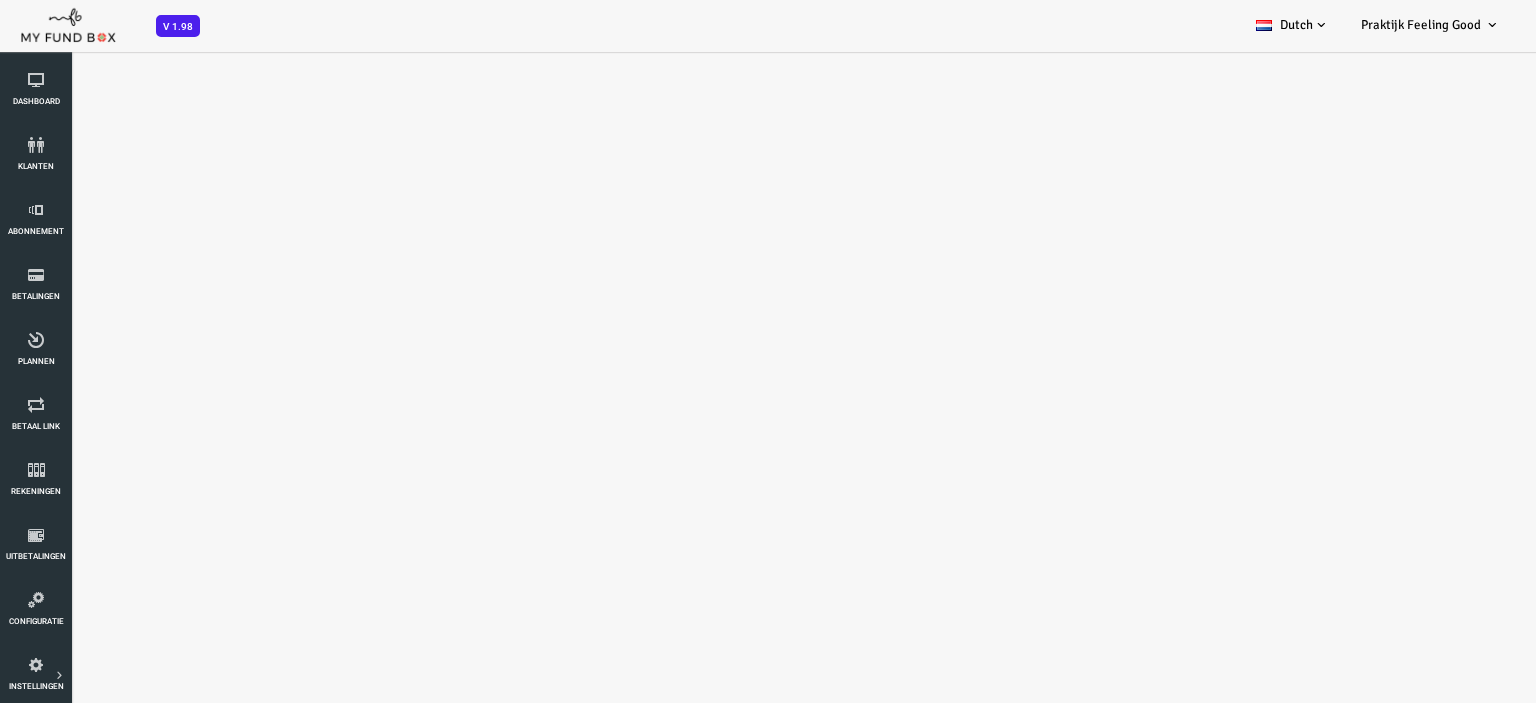 scroll, scrollTop: 0, scrollLeft: 0, axis: both 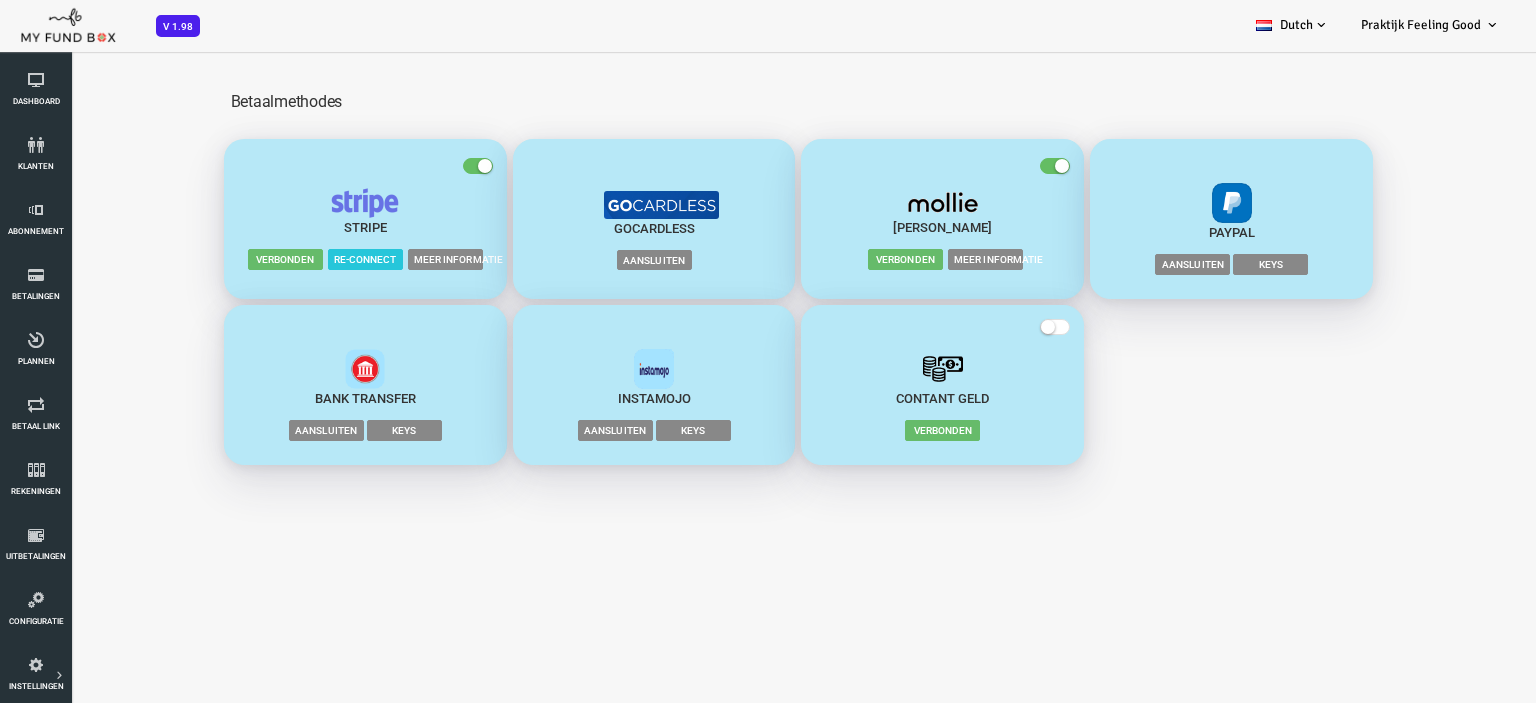 click on "Verbonden" at bounding box center (224, 259) 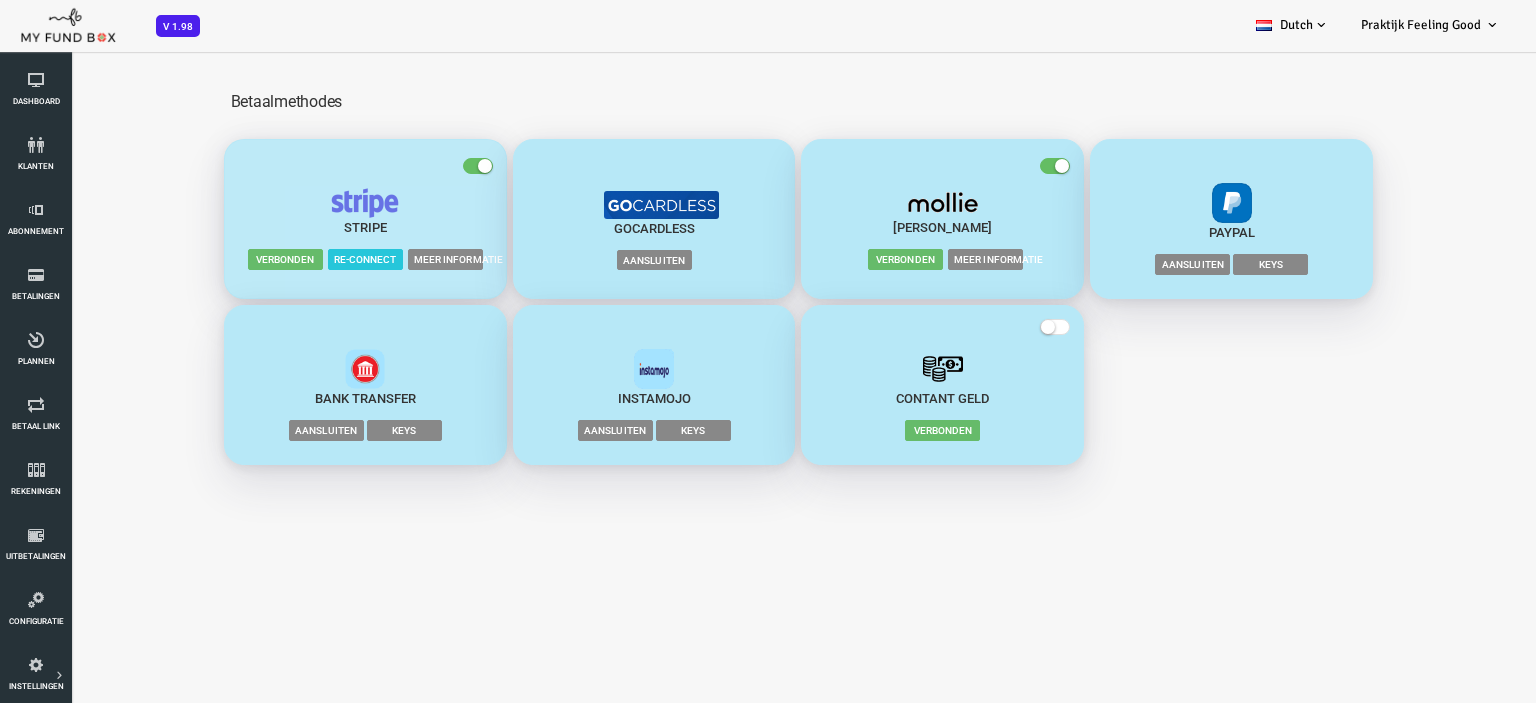 click on "Re-connect" at bounding box center (304, 259) 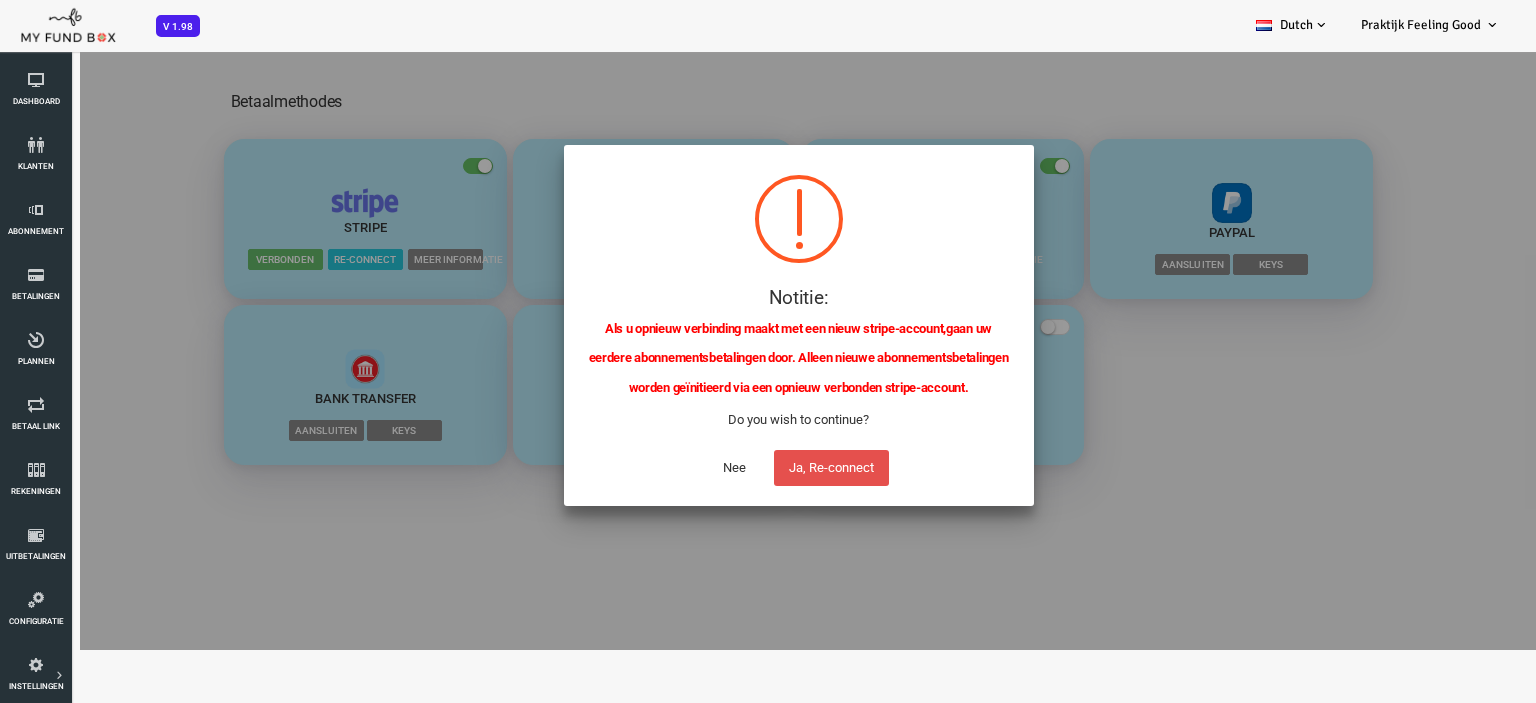 click on "Ja, Re-connect" at bounding box center (770, 468) 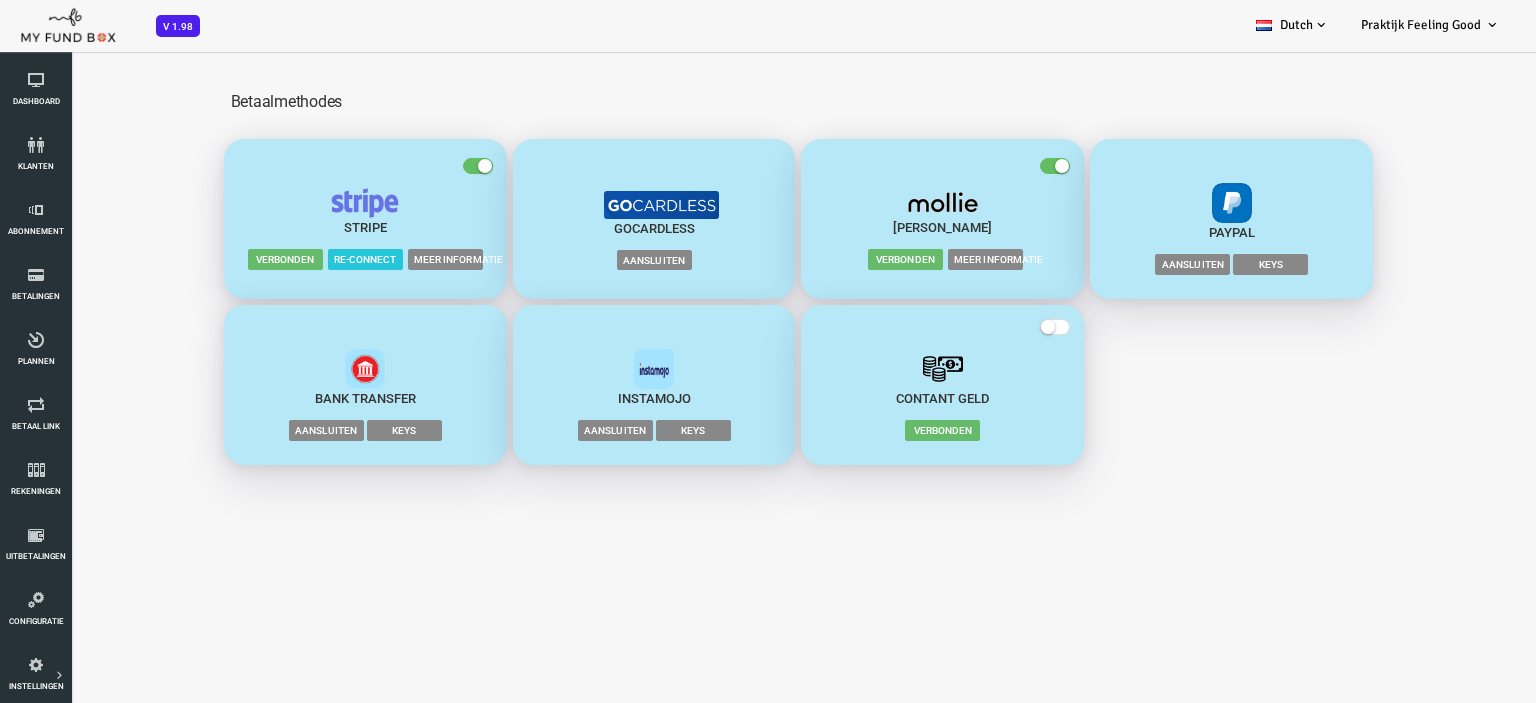 scroll, scrollTop: 0, scrollLeft: 0, axis: both 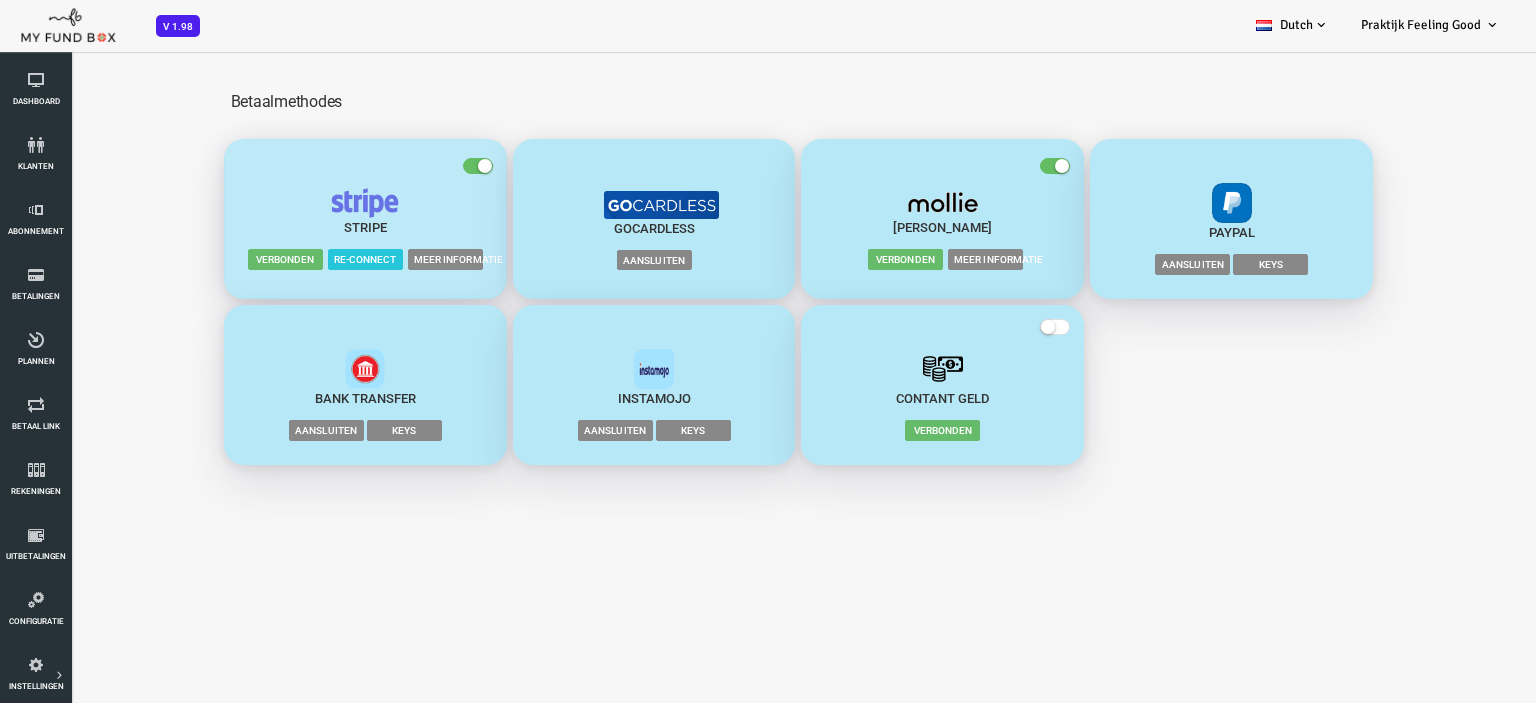 click on "Meer informatie" at bounding box center (384, 259) 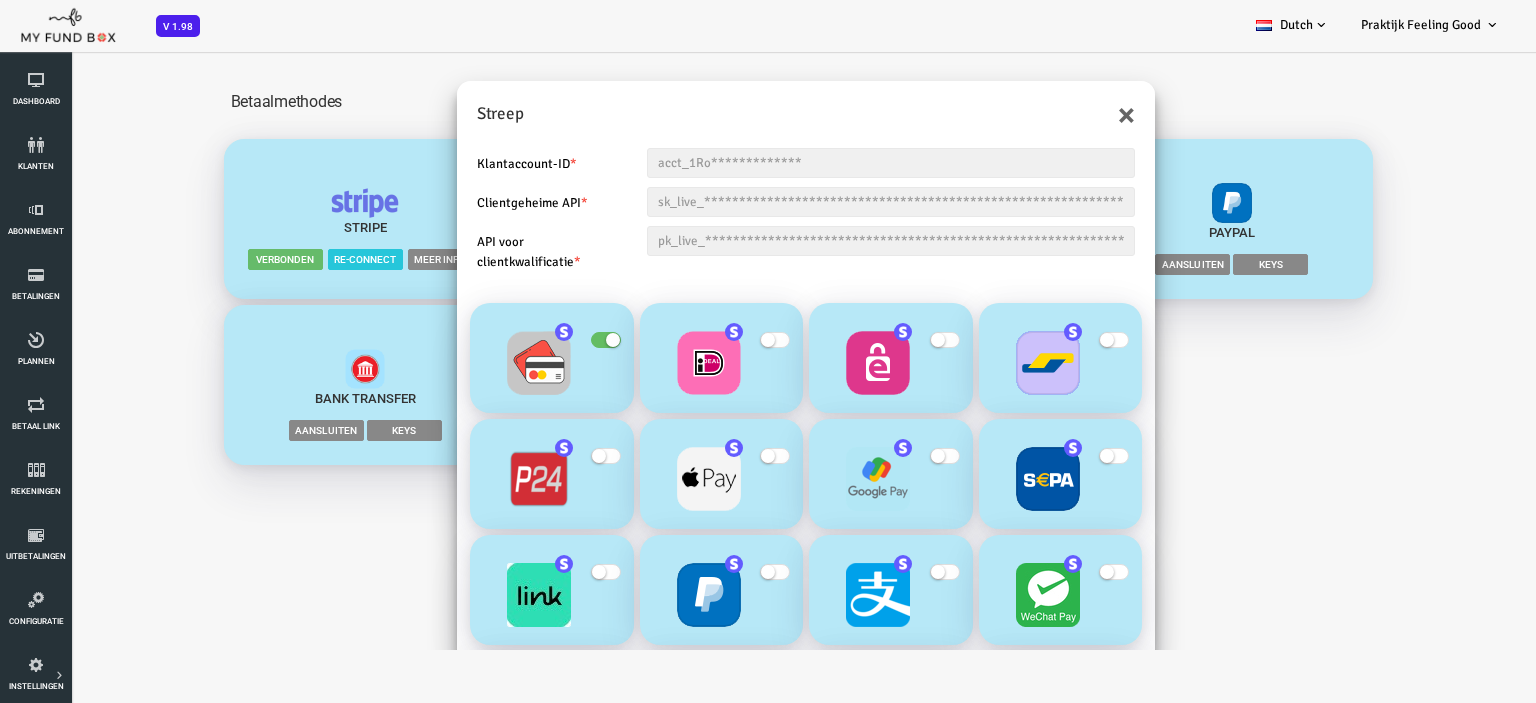 click at bounding box center (648, 363) 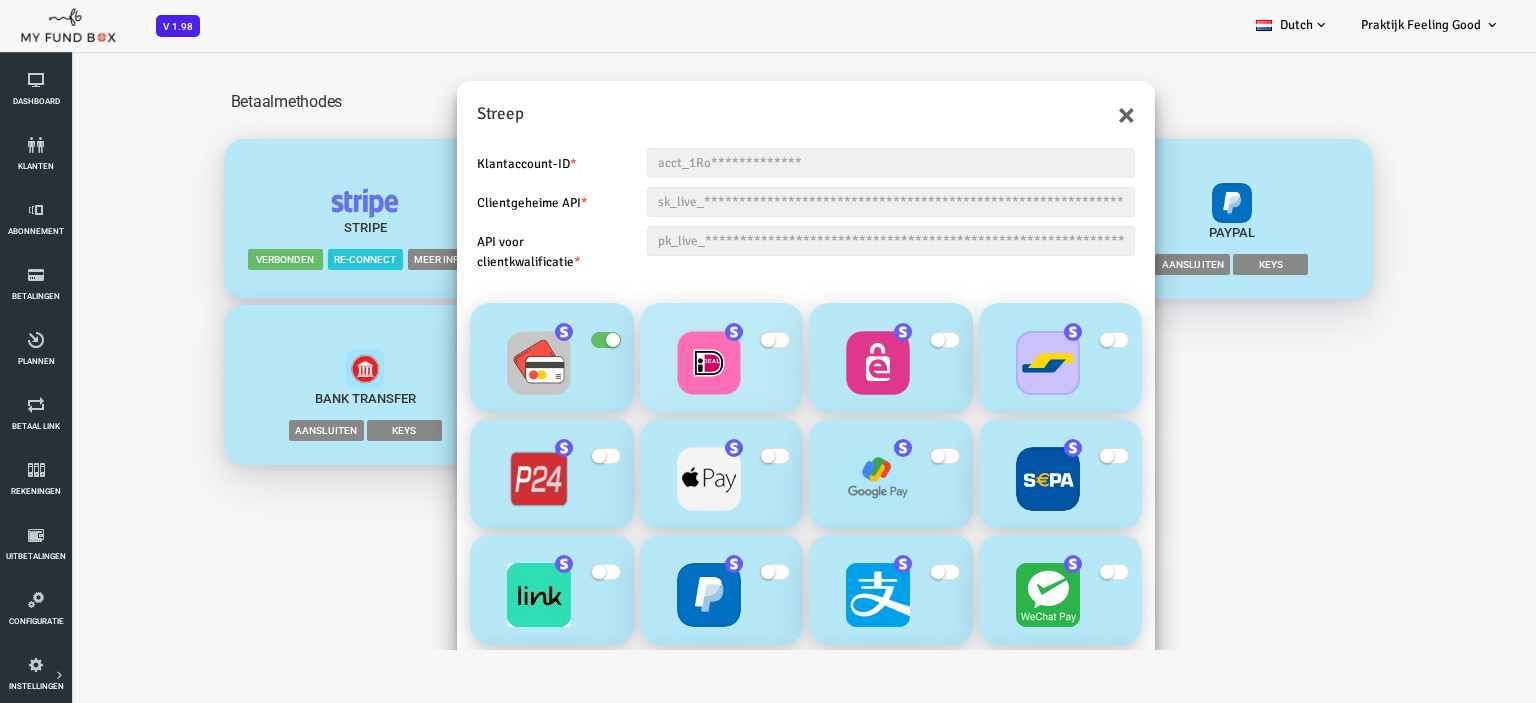 click at bounding box center [648, 363] 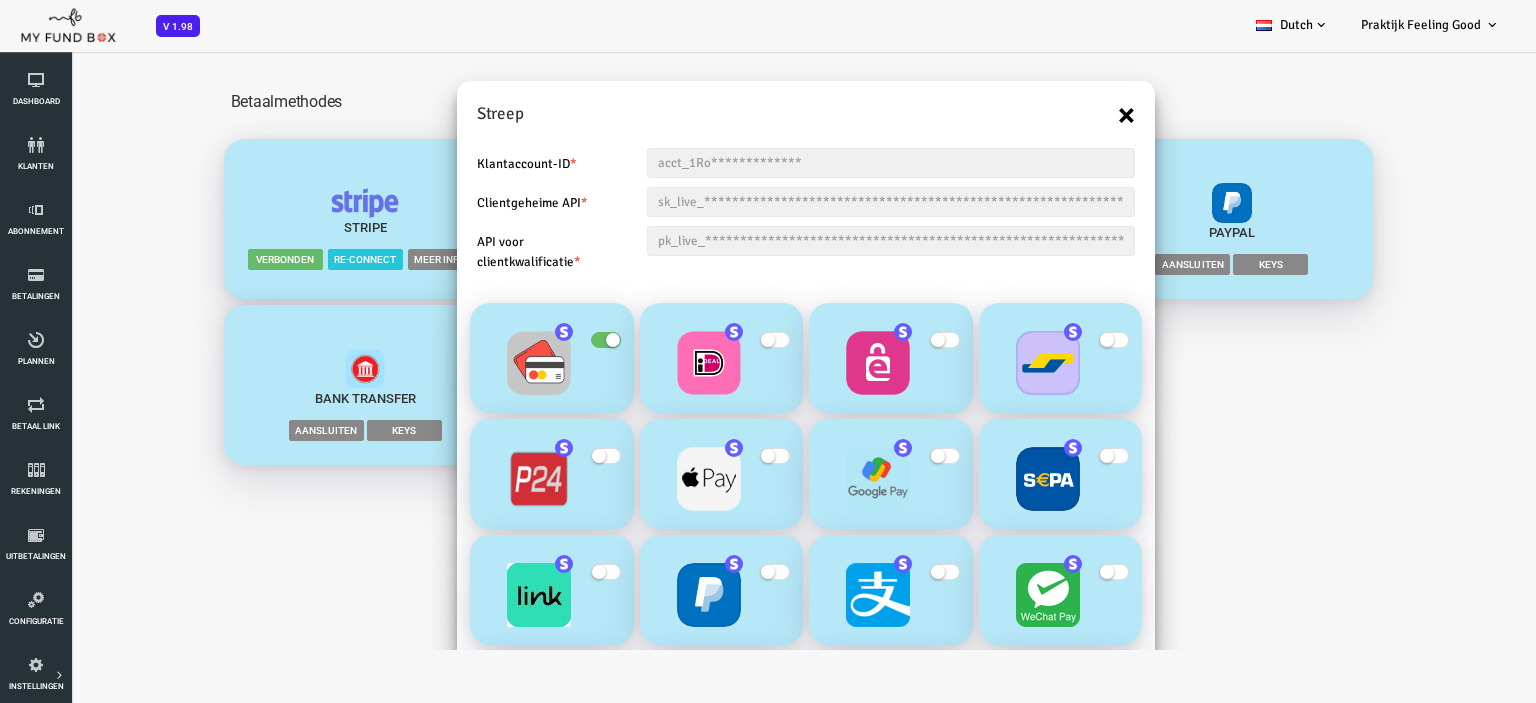 click on "×" at bounding box center (1065, 115) 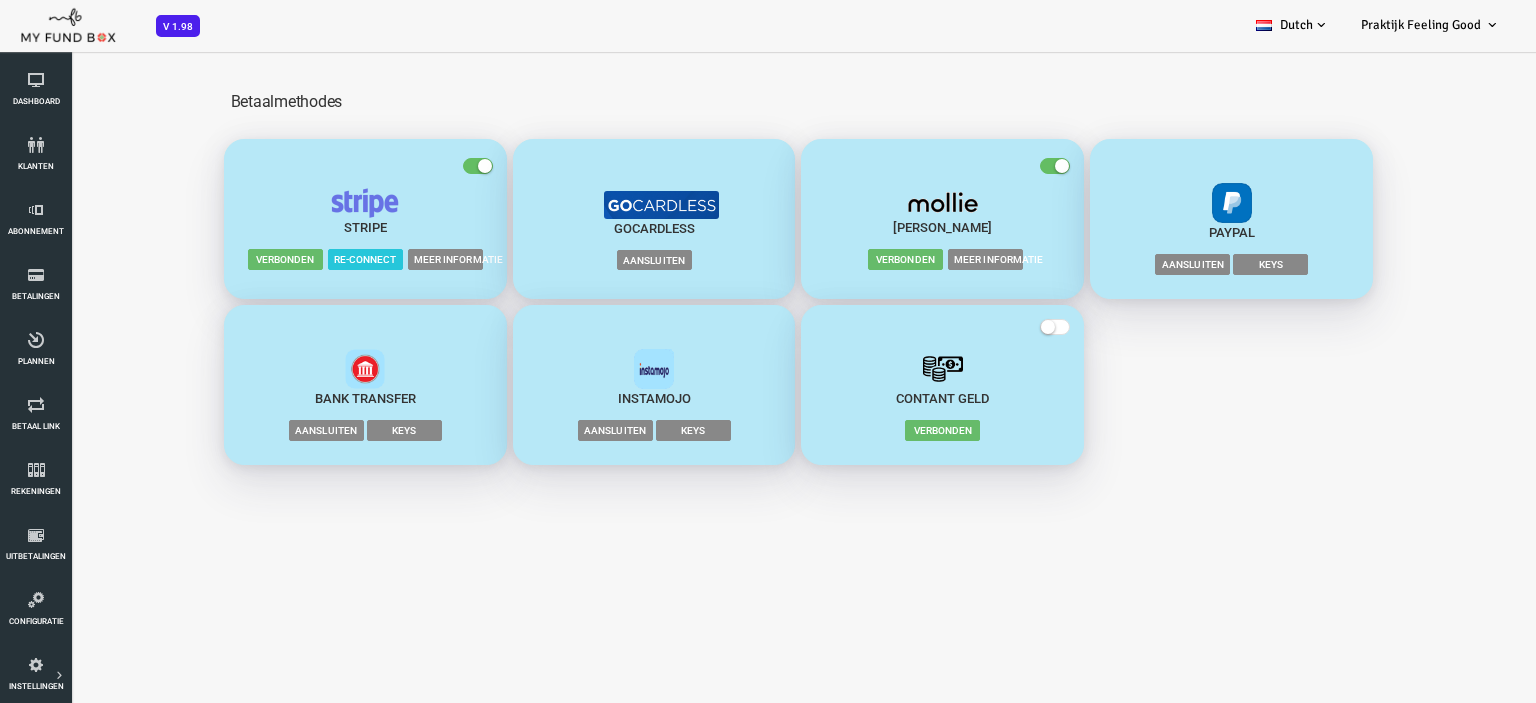 scroll, scrollTop: 0, scrollLeft: 0, axis: both 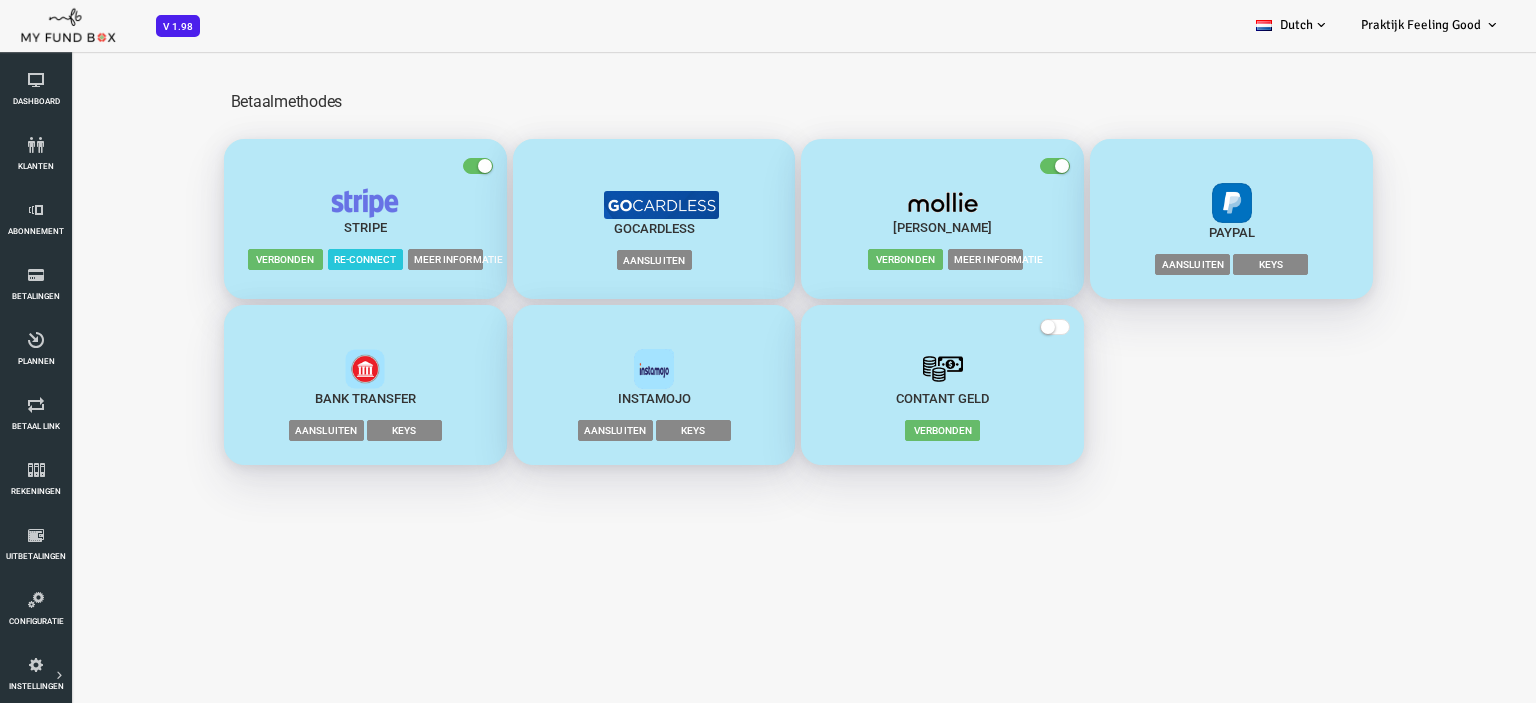 click on "Meer informatie" at bounding box center (924, 259) 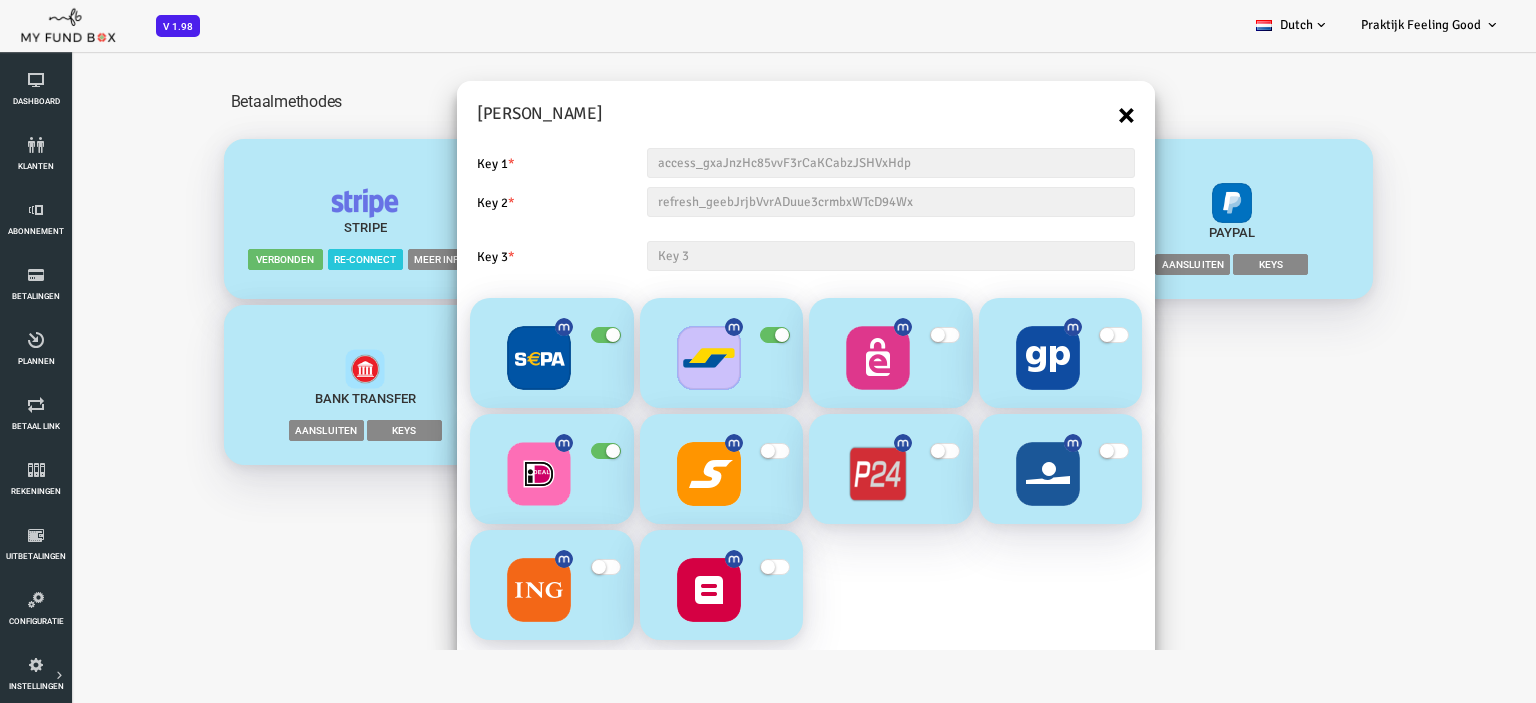 click on "×" at bounding box center (1065, 115) 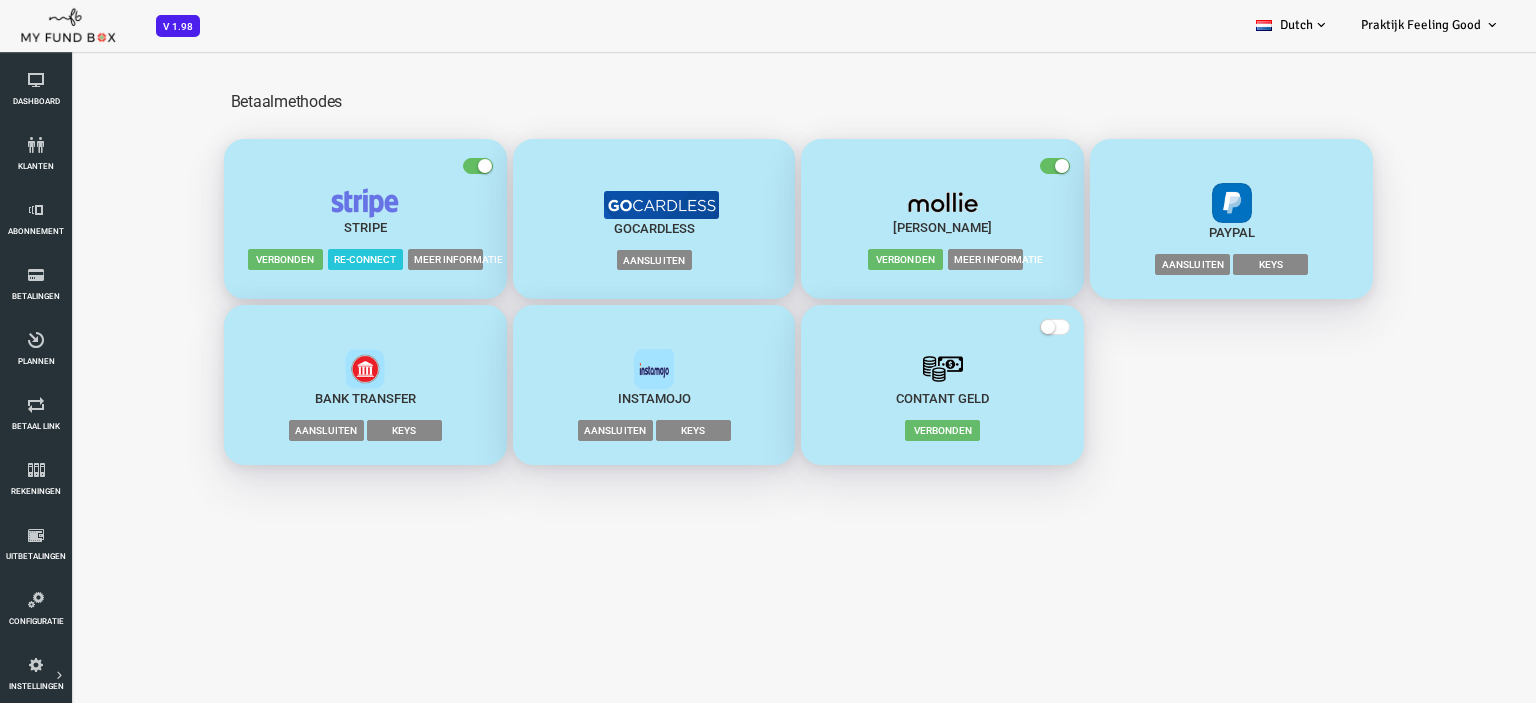 scroll, scrollTop: 0, scrollLeft: 0, axis: both 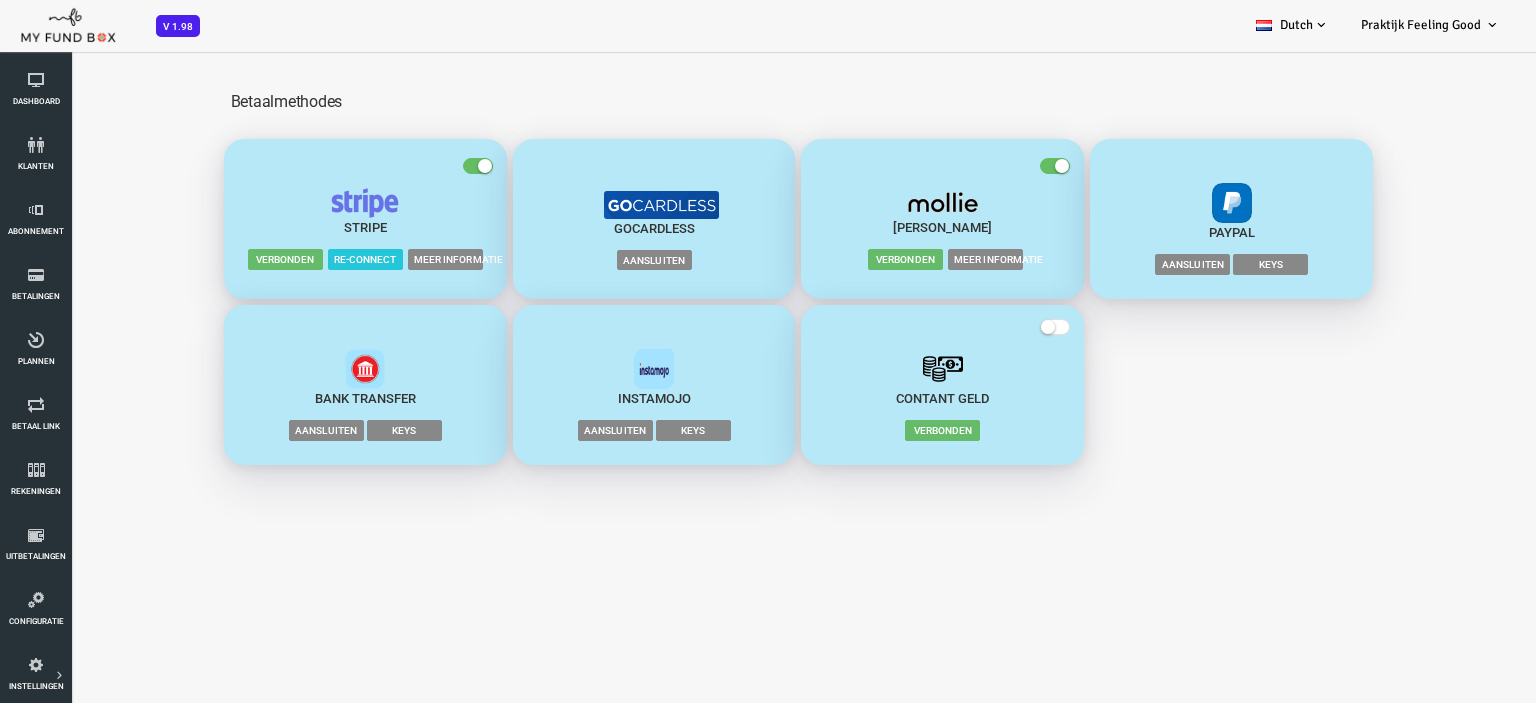 click on "Aansluiten" at bounding box center (1131, 264) 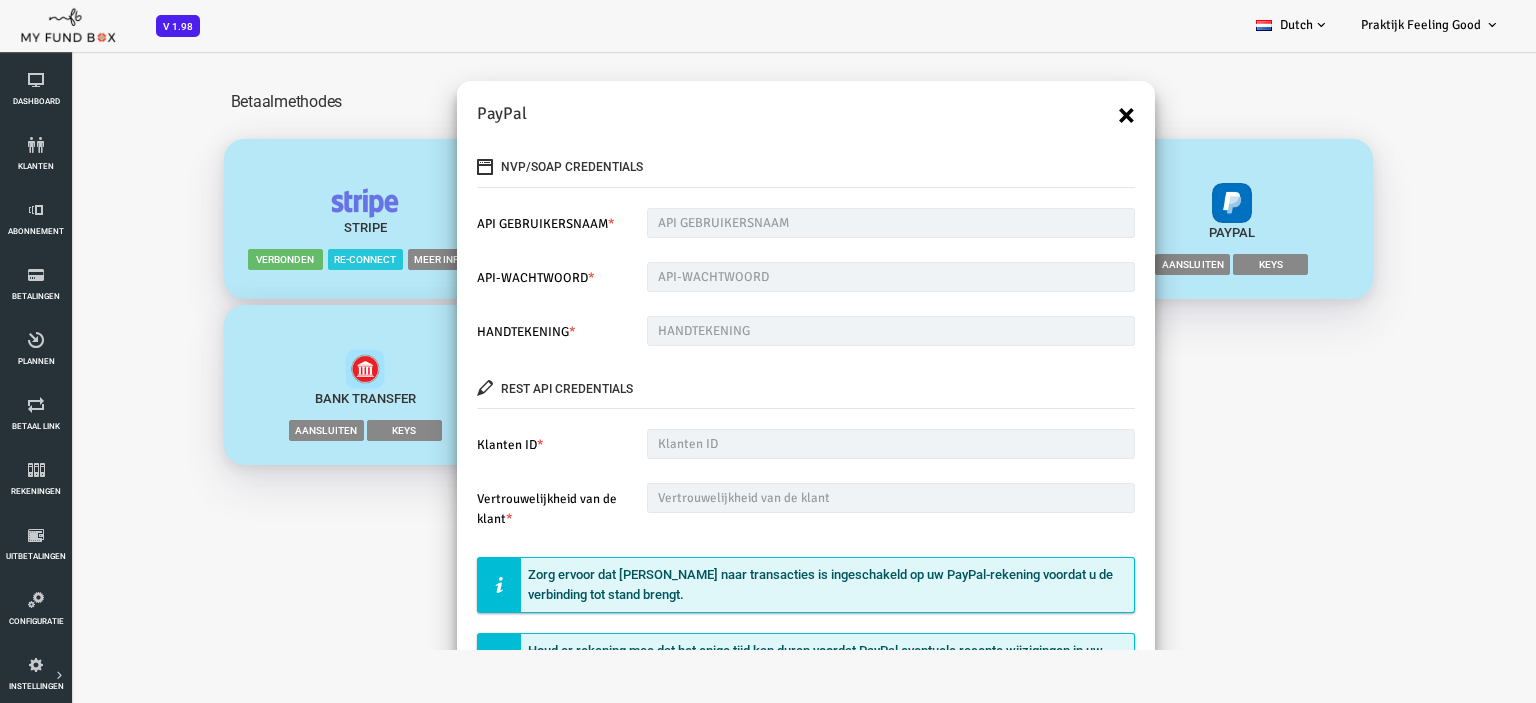 click on "×" at bounding box center [1065, 115] 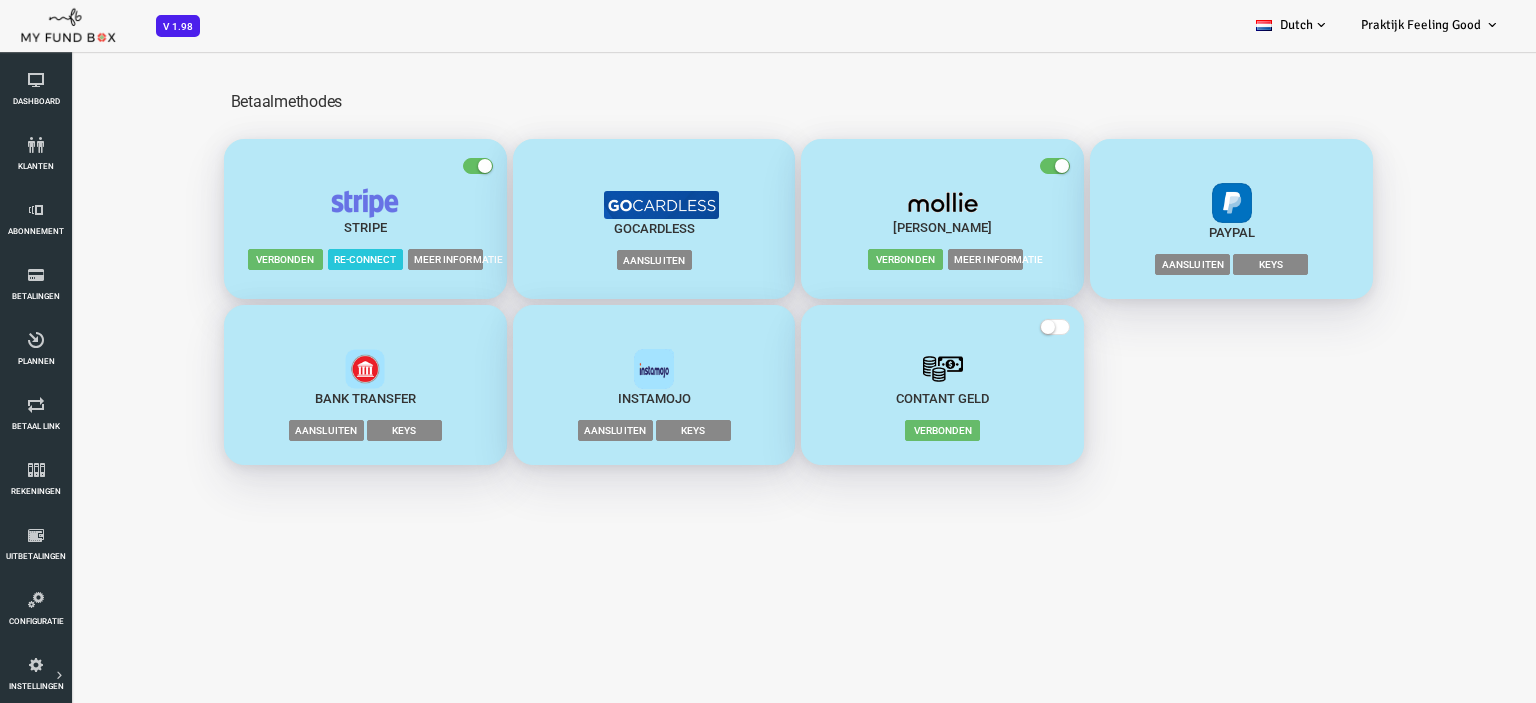 scroll, scrollTop: 0, scrollLeft: 0, axis: both 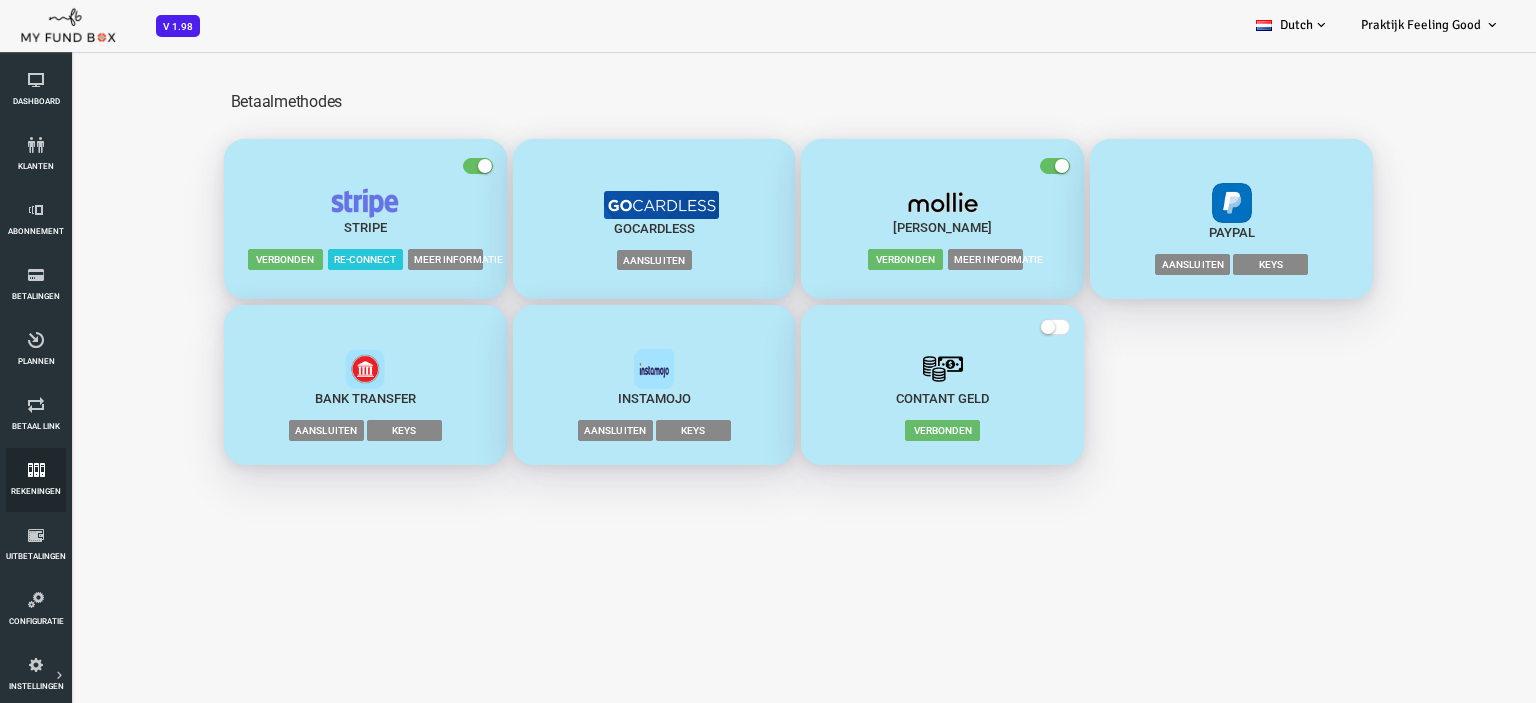 click on "rekeningen" at bounding box center [36, 480] 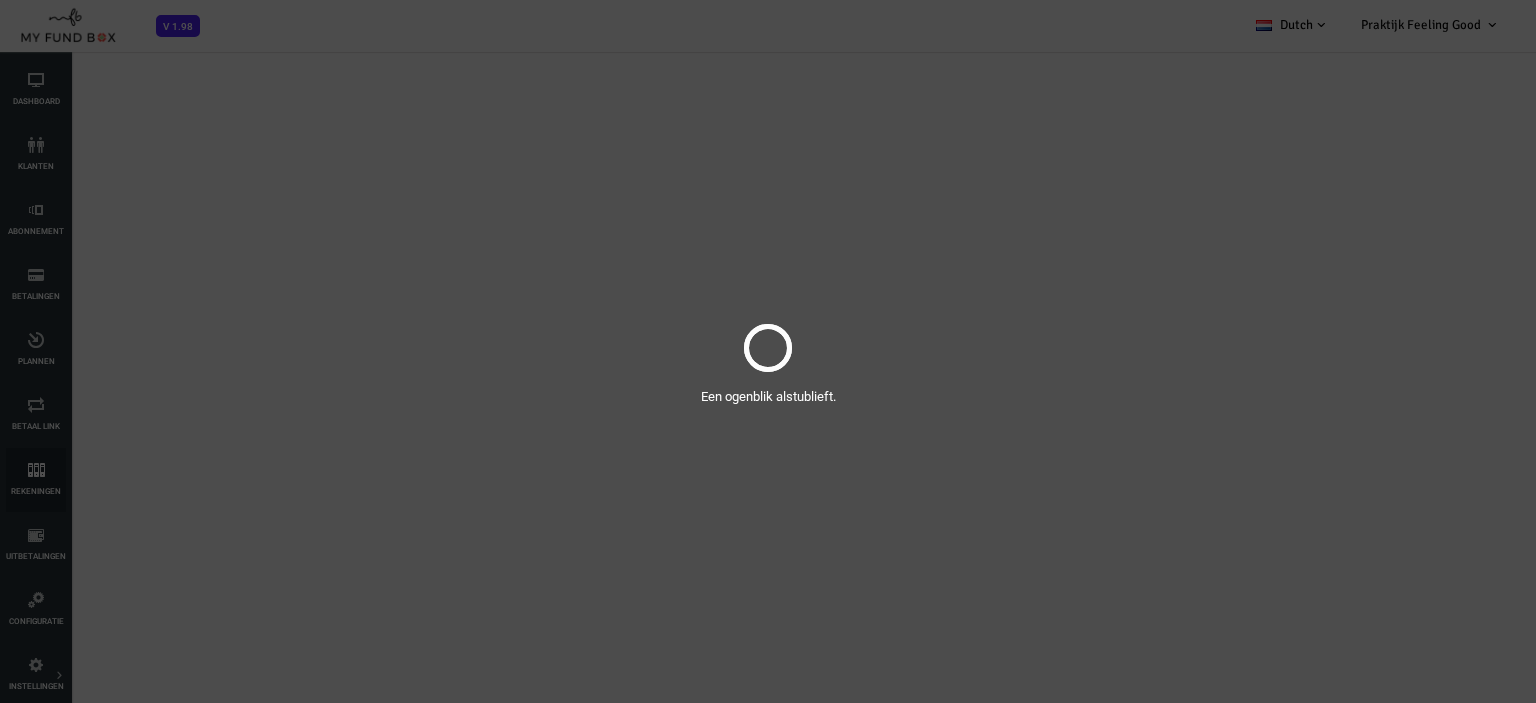 scroll, scrollTop: 0, scrollLeft: 0, axis: both 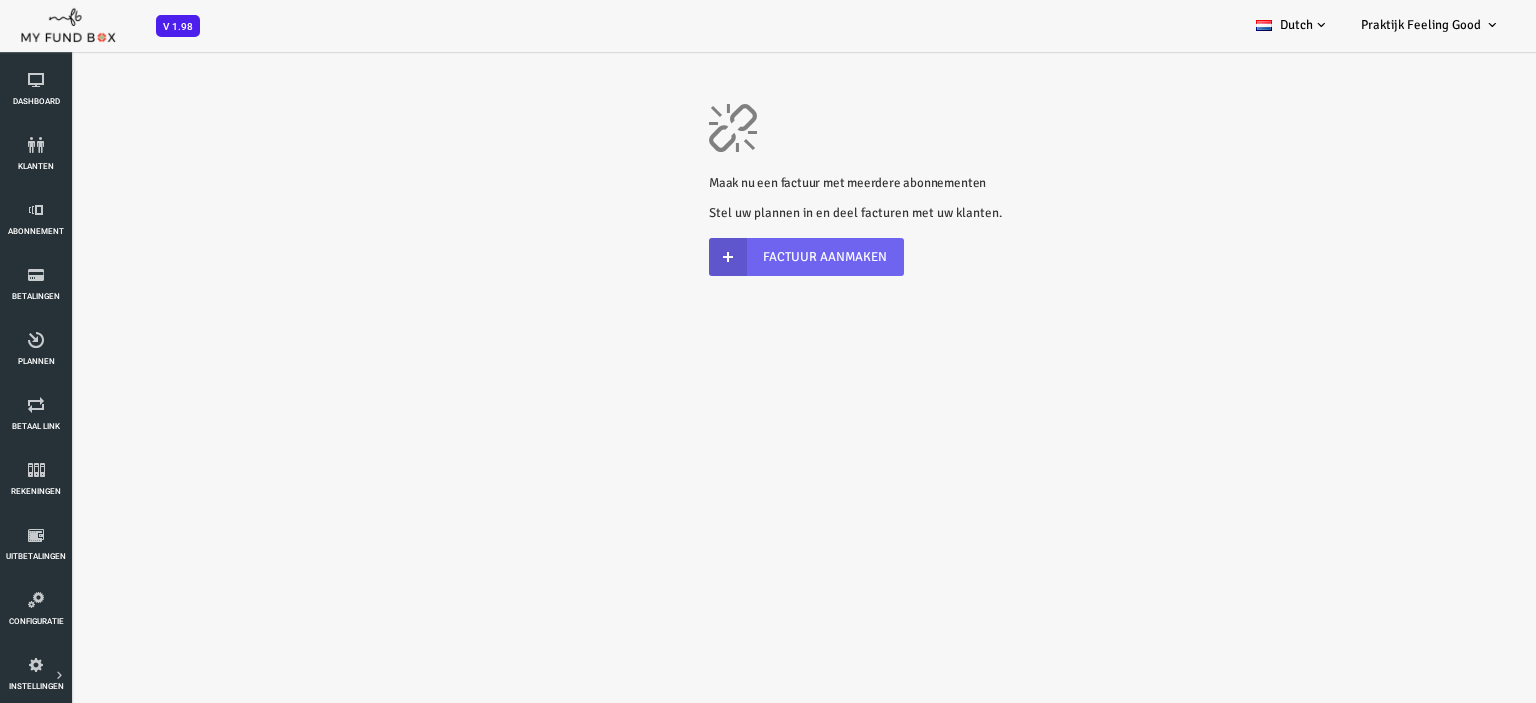 click on "Factuur aanmaken" at bounding box center (745, 257) 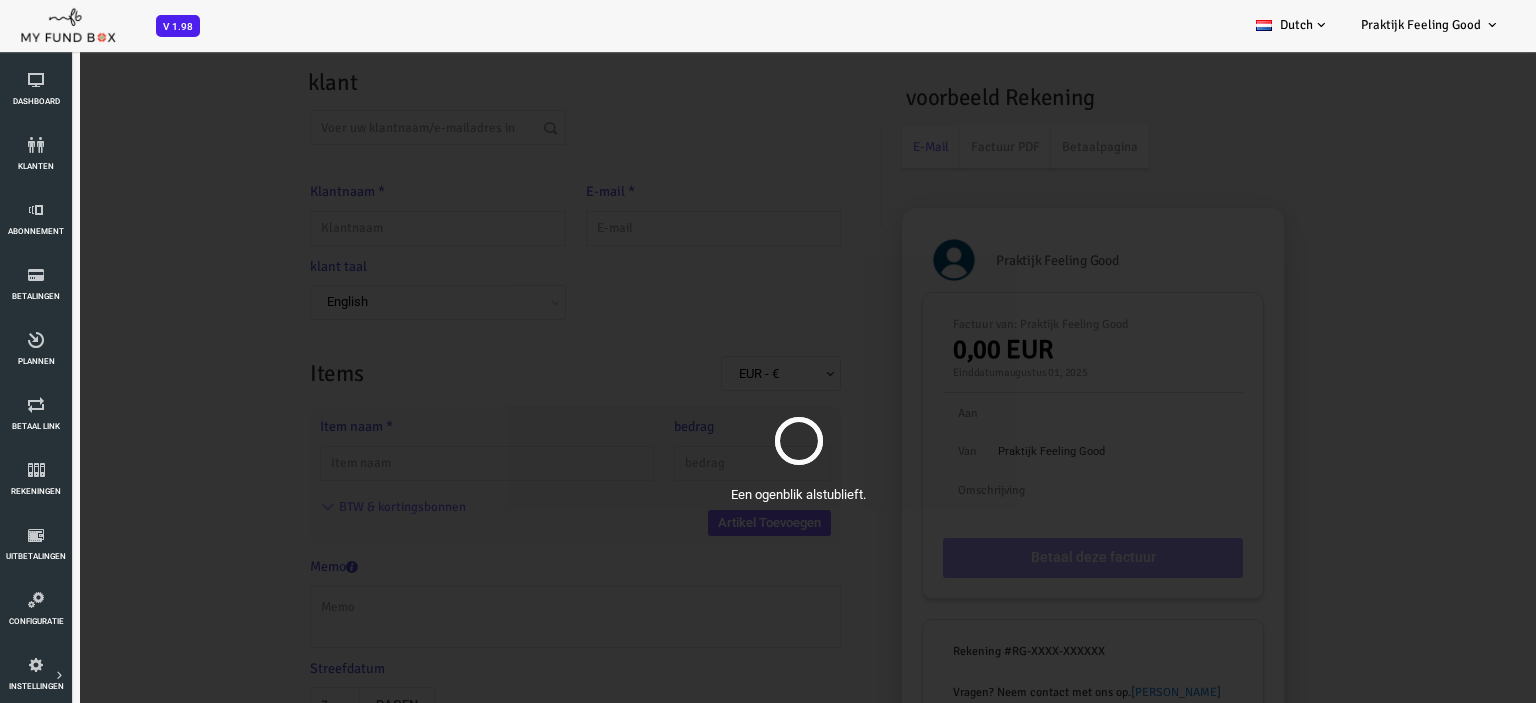 scroll, scrollTop: 0, scrollLeft: 0, axis: both 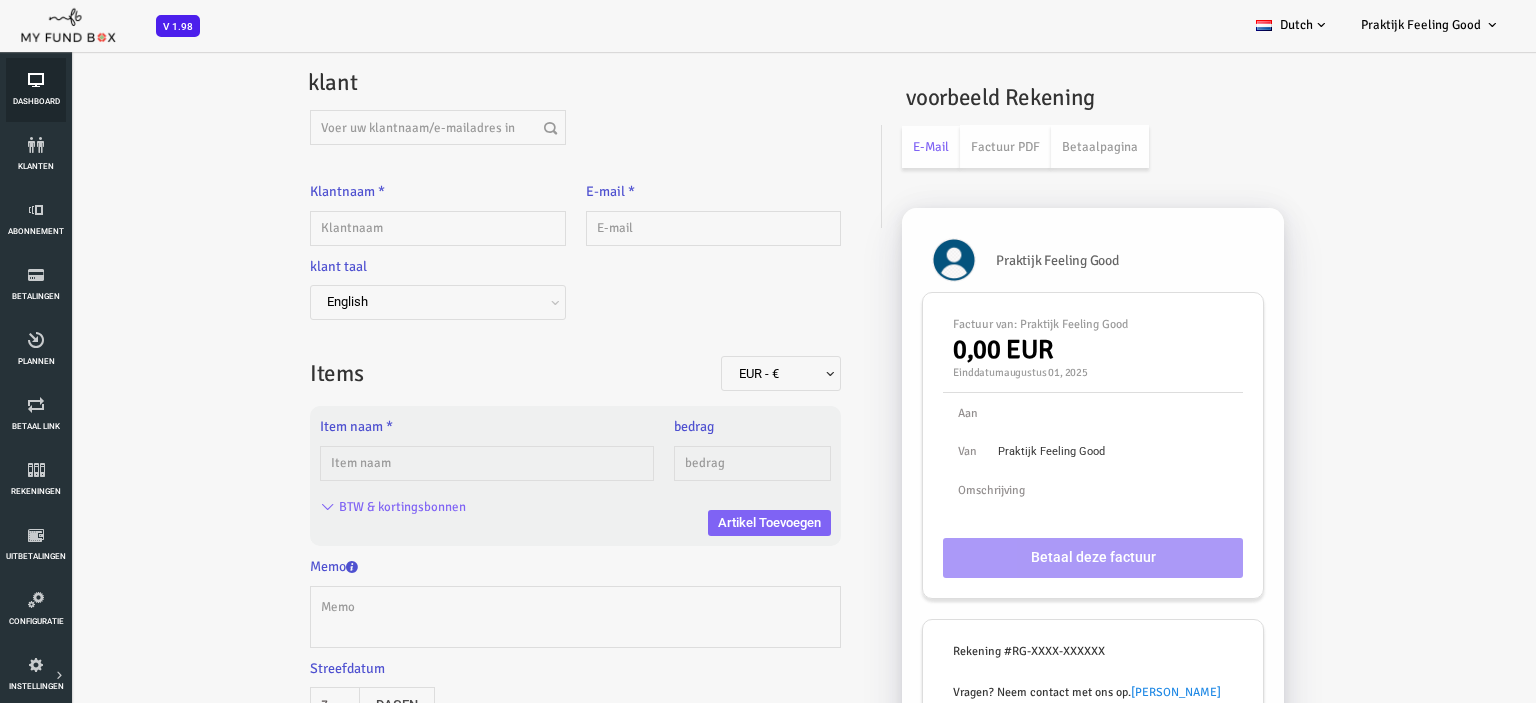 click at bounding box center [36, 80] 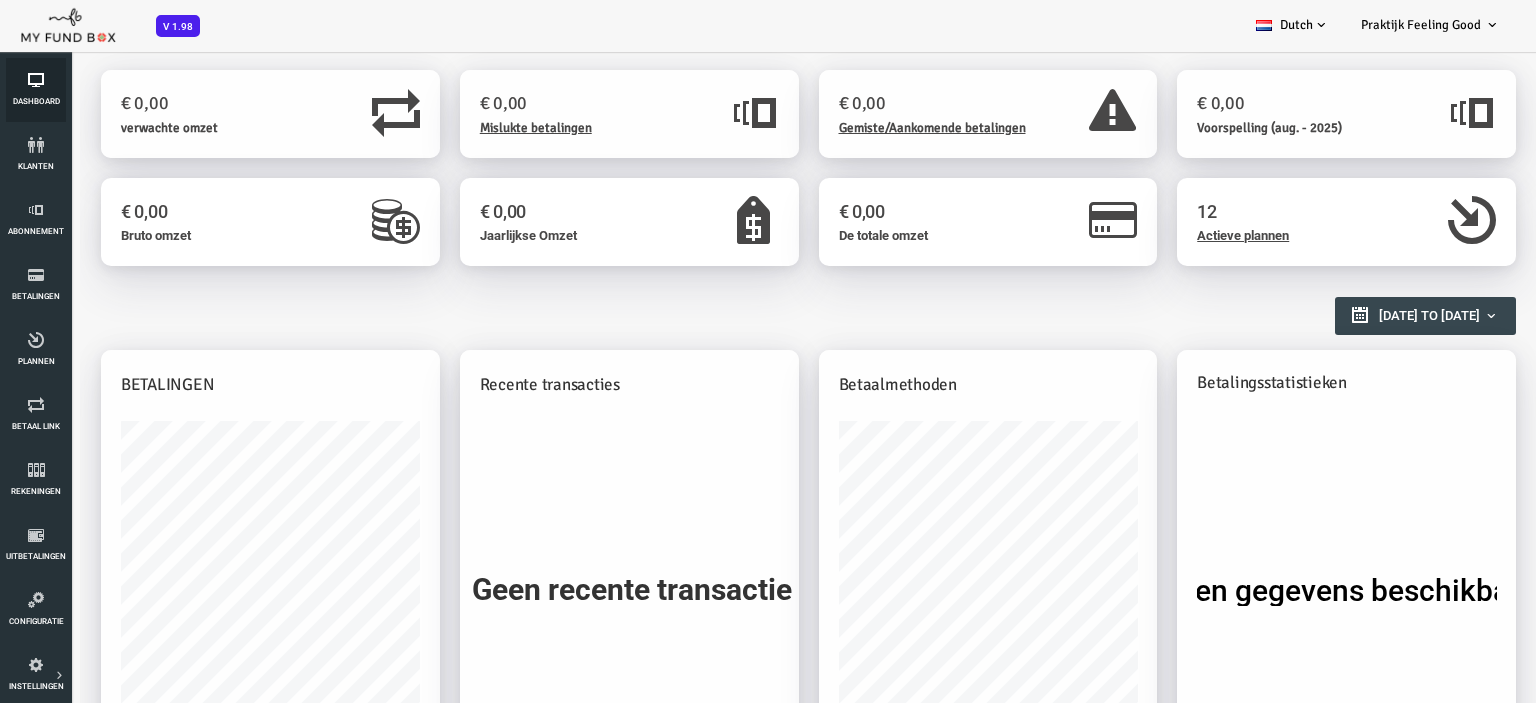 scroll, scrollTop: 0, scrollLeft: 0, axis: both 